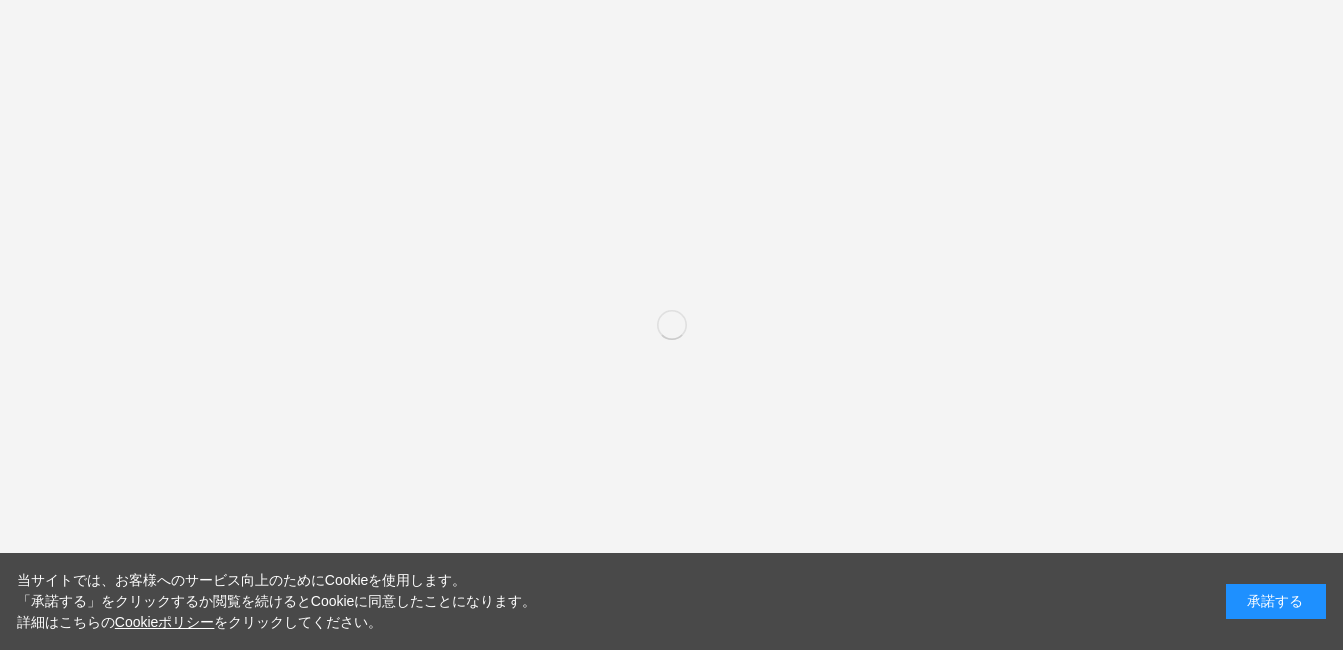 scroll, scrollTop: 0, scrollLeft: 0, axis: both 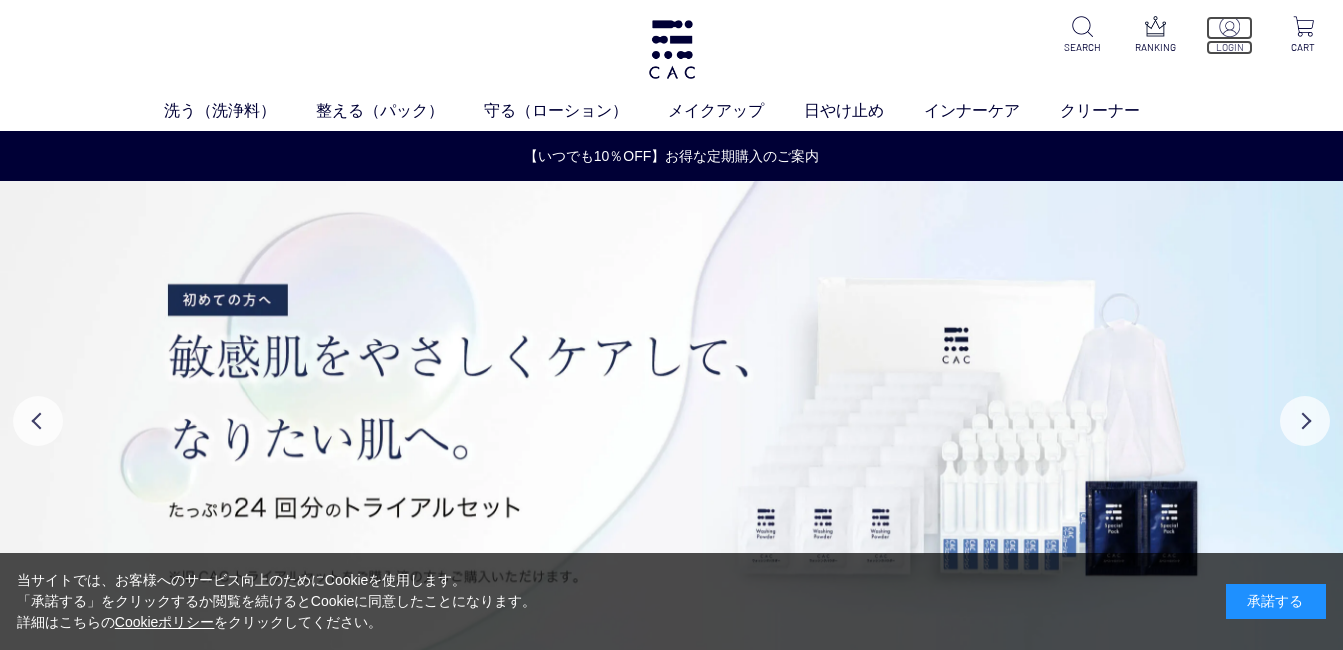 click at bounding box center [1229, 26] 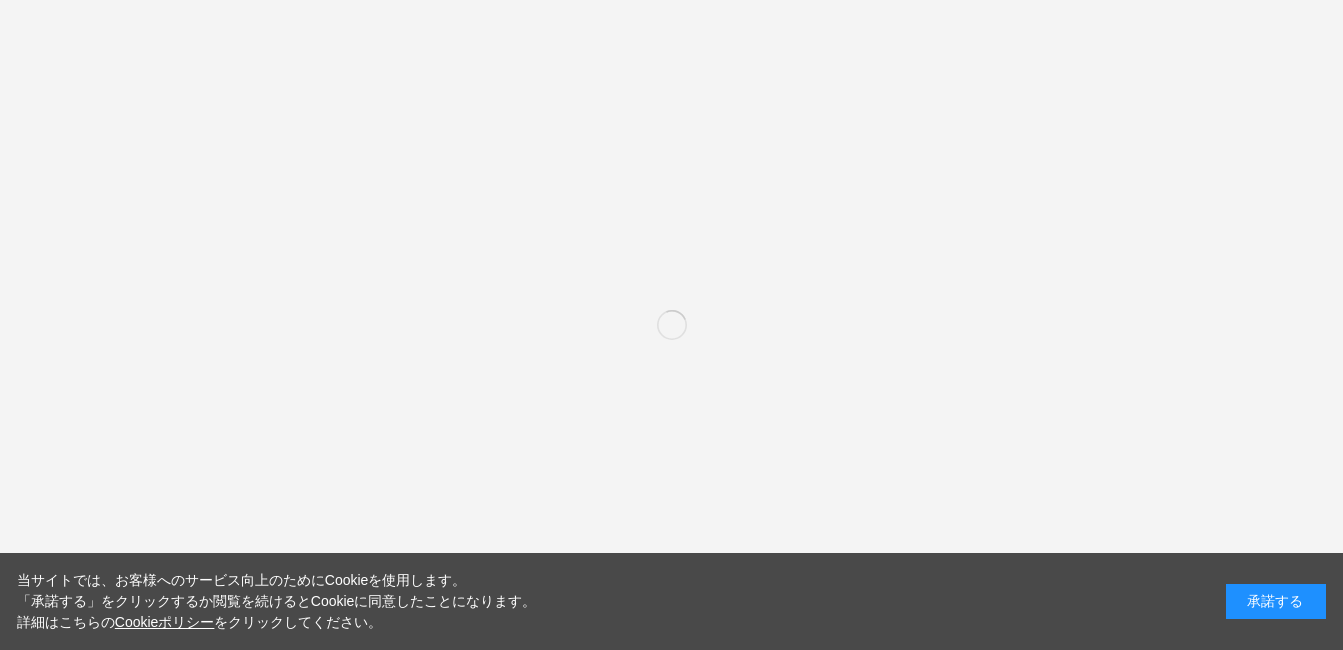scroll, scrollTop: 0, scrollLeft: 0, axis: both 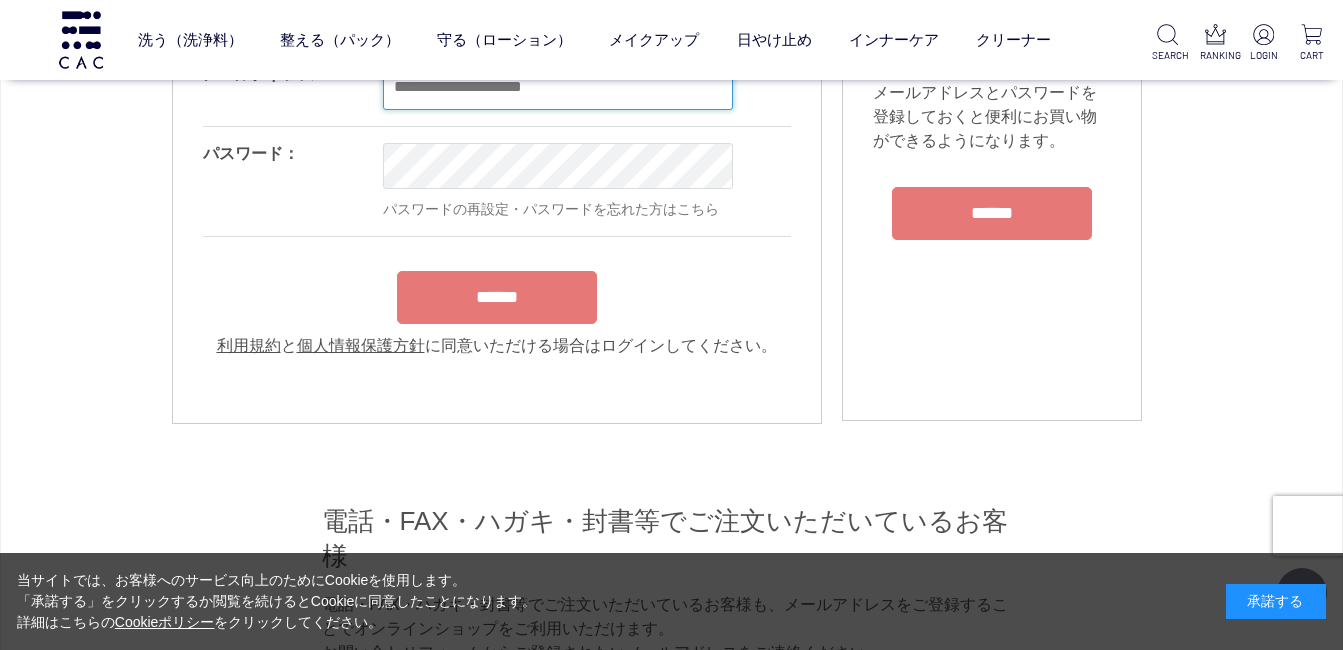 type on "**********" 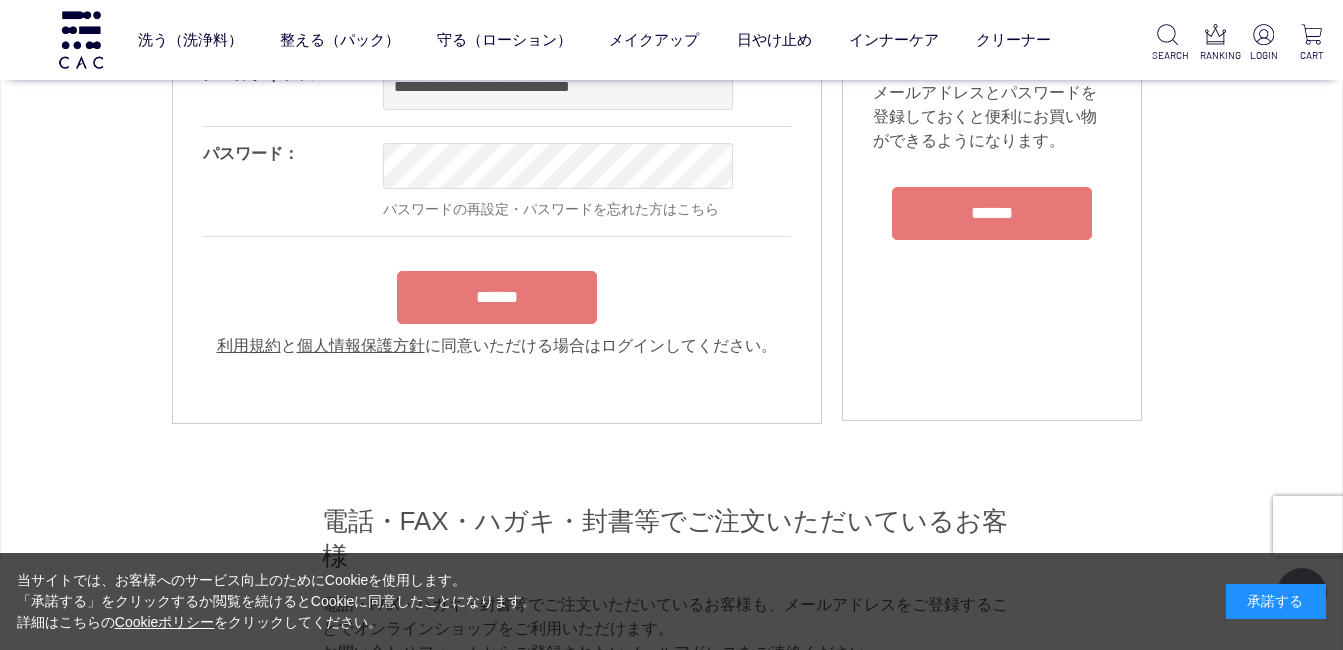 click on "**********" at bounding box center (497, 203) 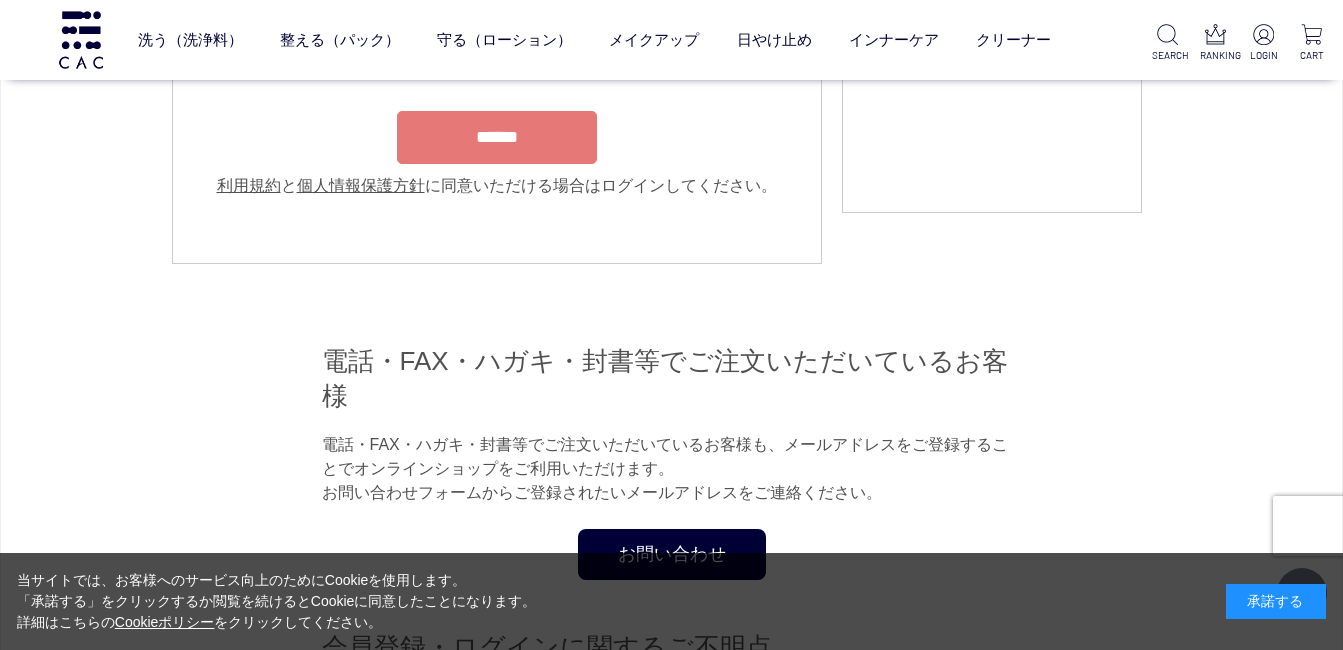 scroll, scrollTop: 200, scrollLeft: 0, axis: vertical 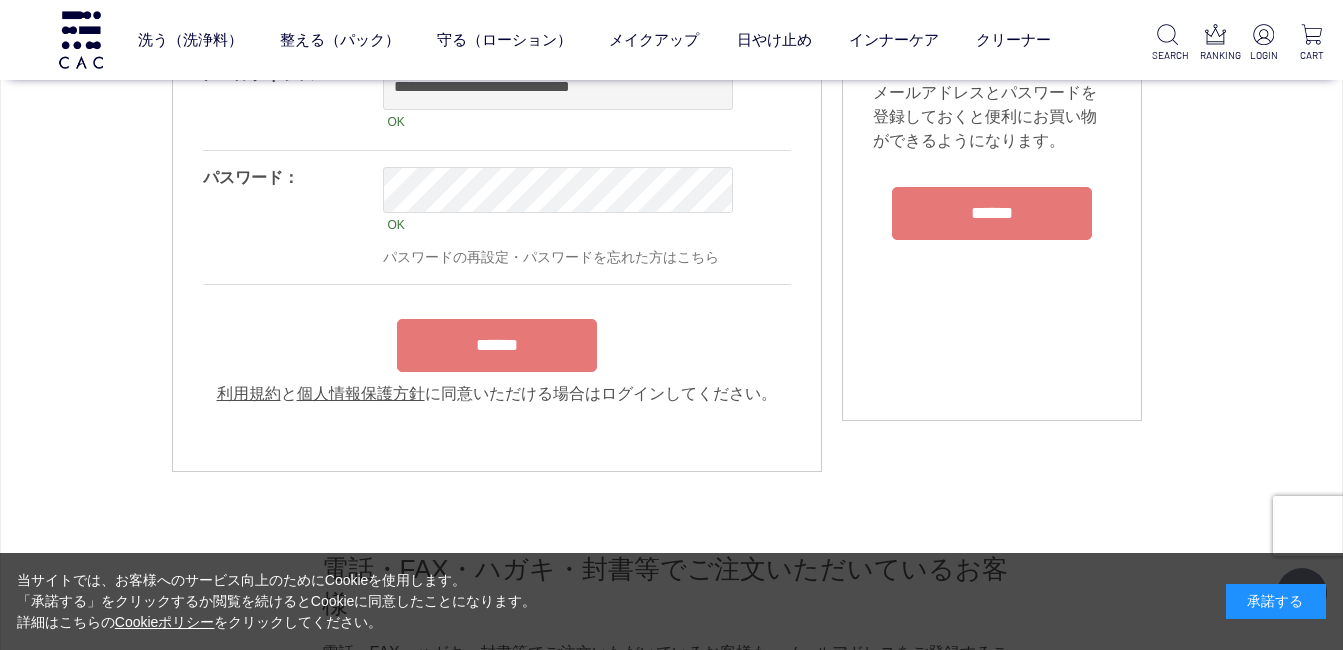 click on "******" at bounding box center (497, 345) 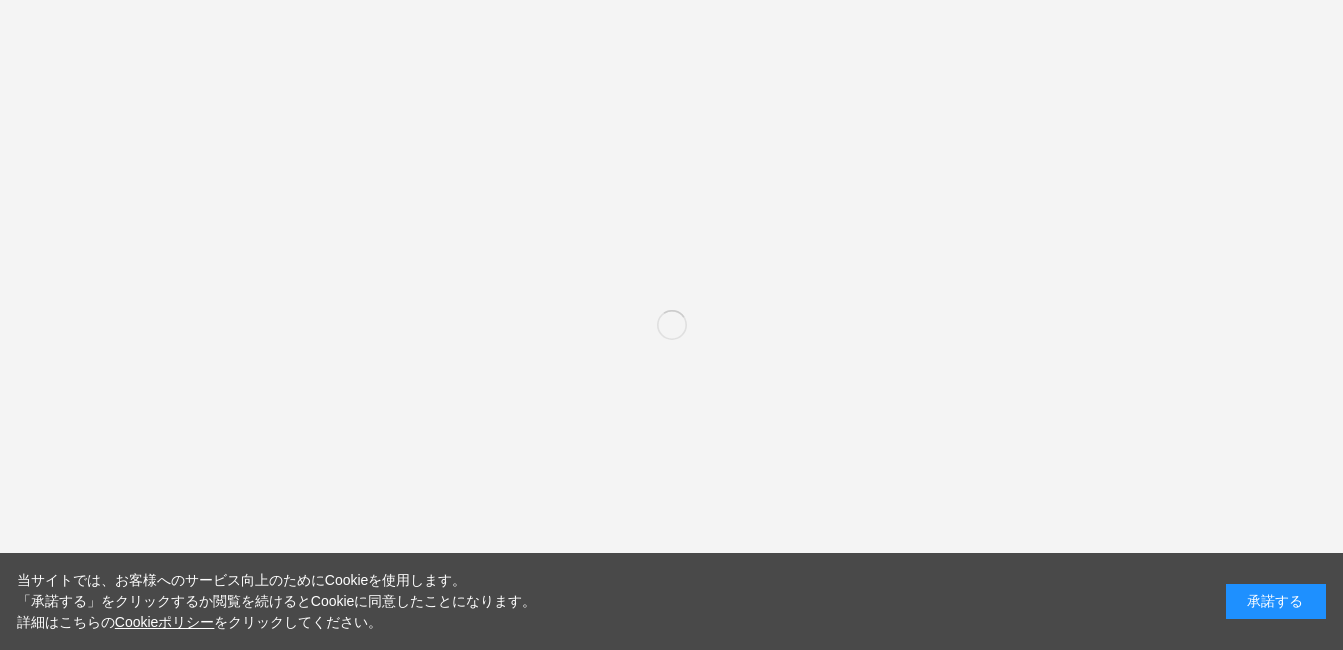 scroll, scrollTop: 0, scrollLeft: 0, axis: both 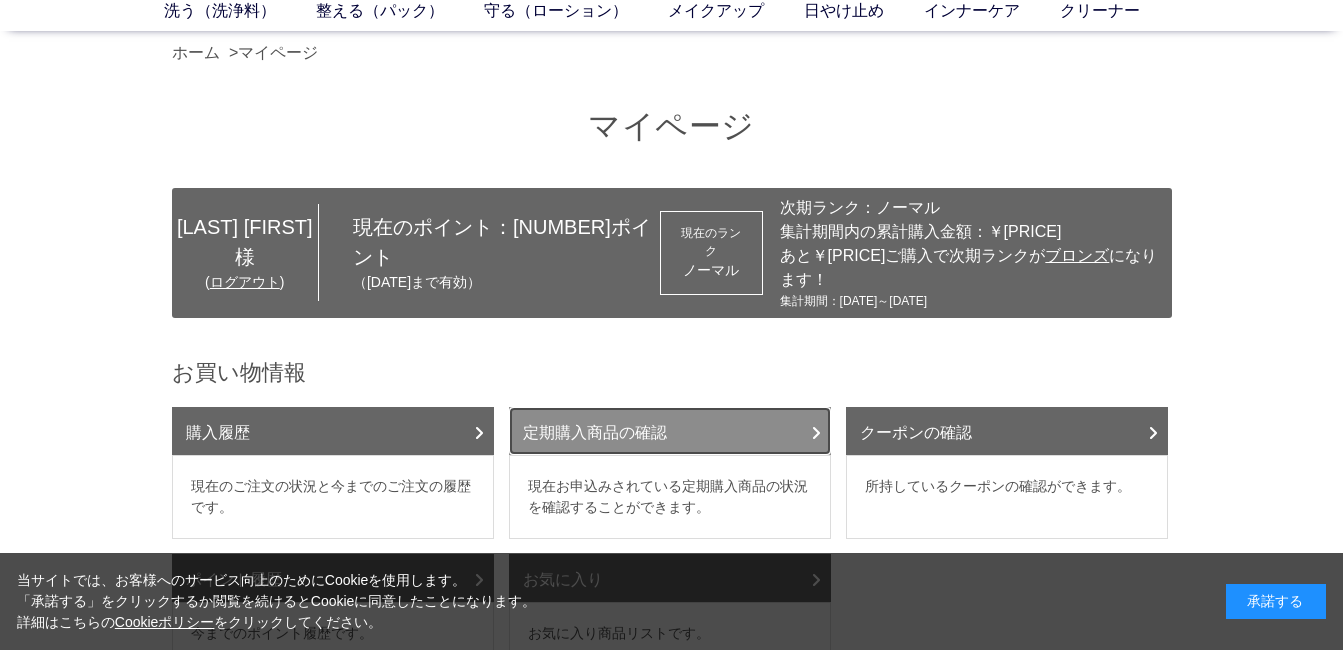 click at bounding box center (816, 433) 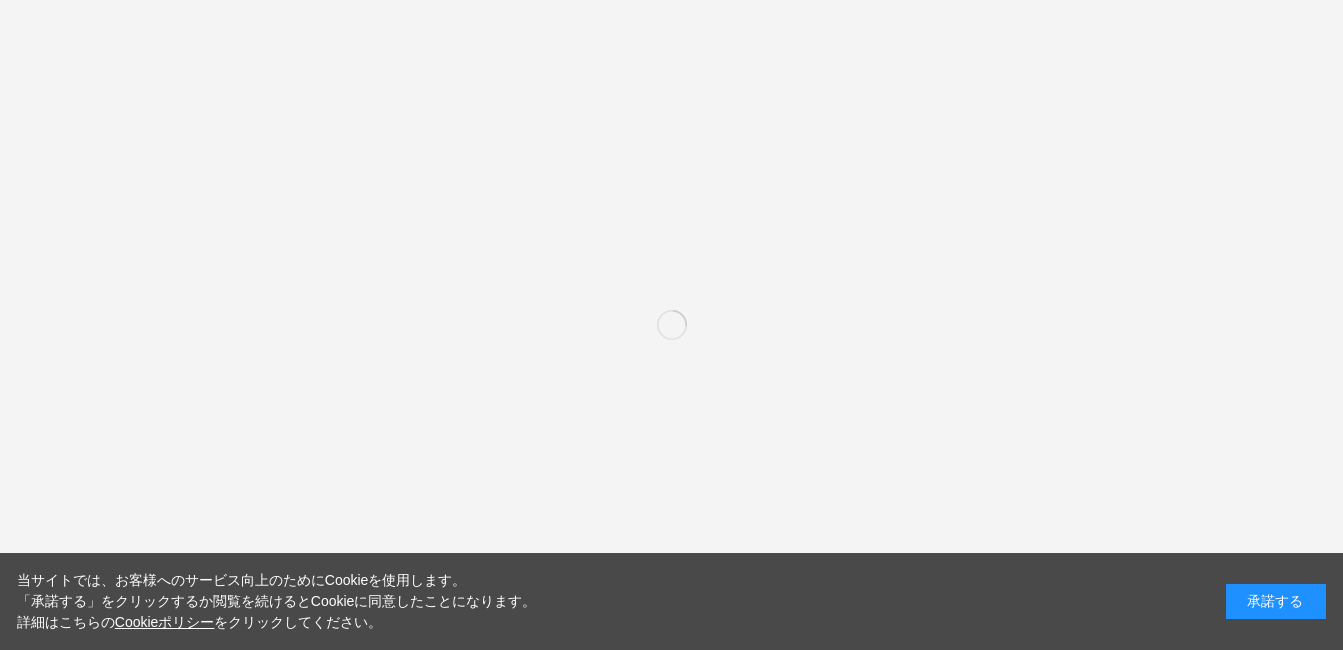 scroll, scrollTop: 0, scrollLeft: 0, axis: both 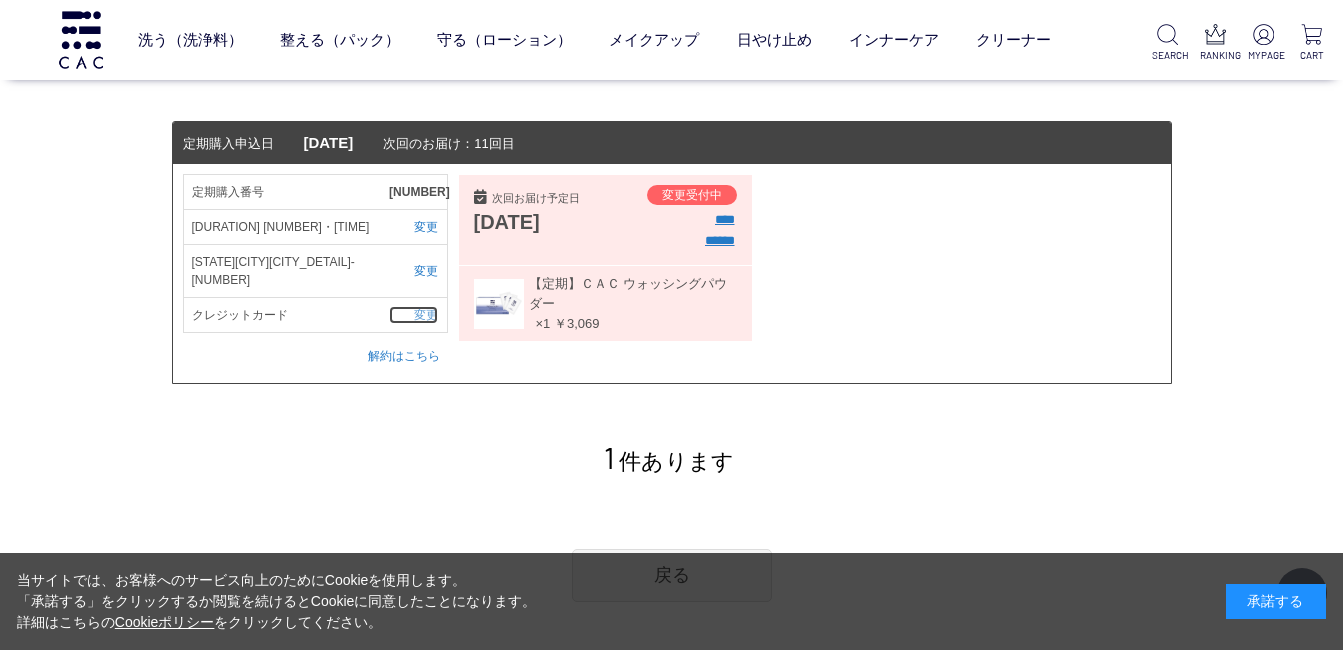 click on "変更" at bounding box center [413, 315] 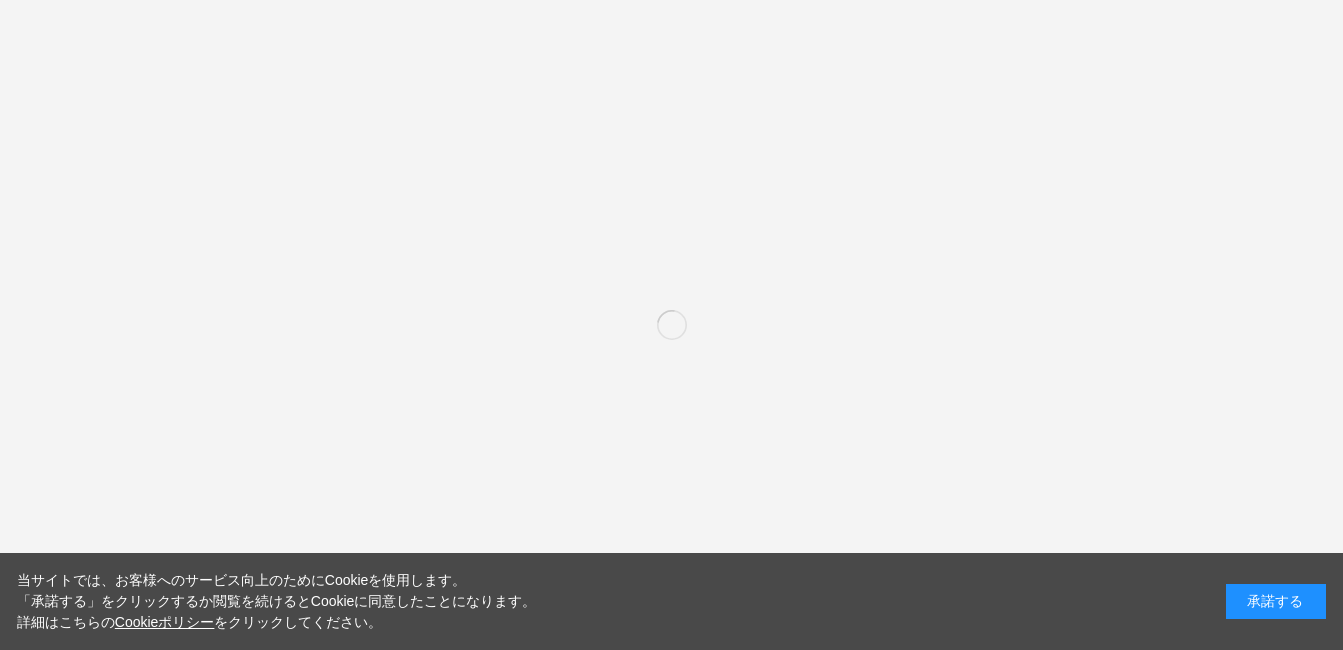 scroll, scrollTop: 0, scrollLeft: 0, axis: both 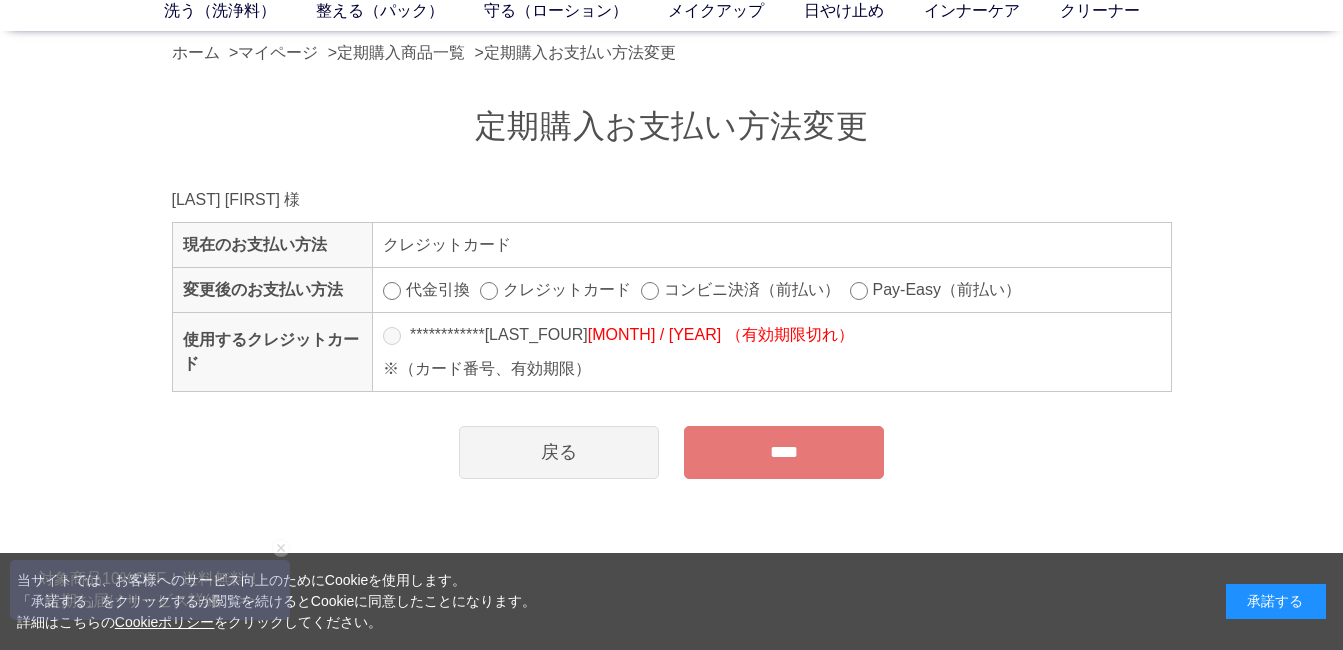 click on "****" at bounding box center (784, 452) 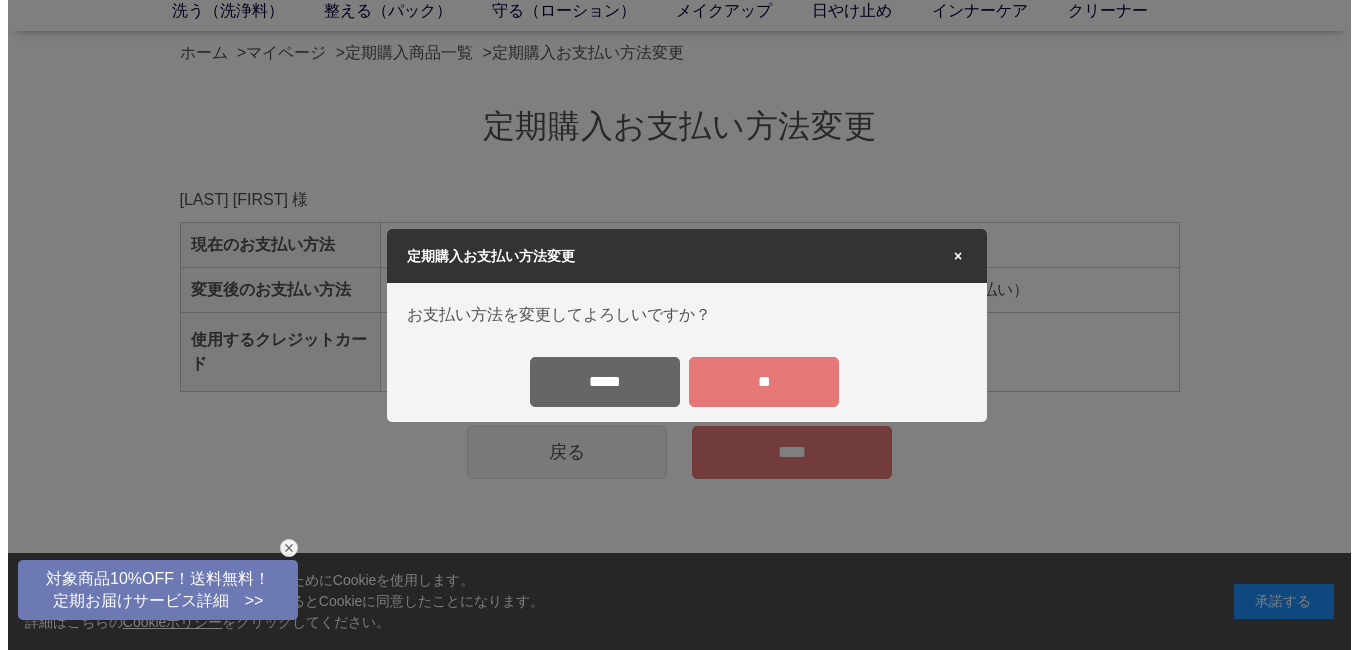 scroll, scrollTop: 0, scrollLeft: 0, axis: both 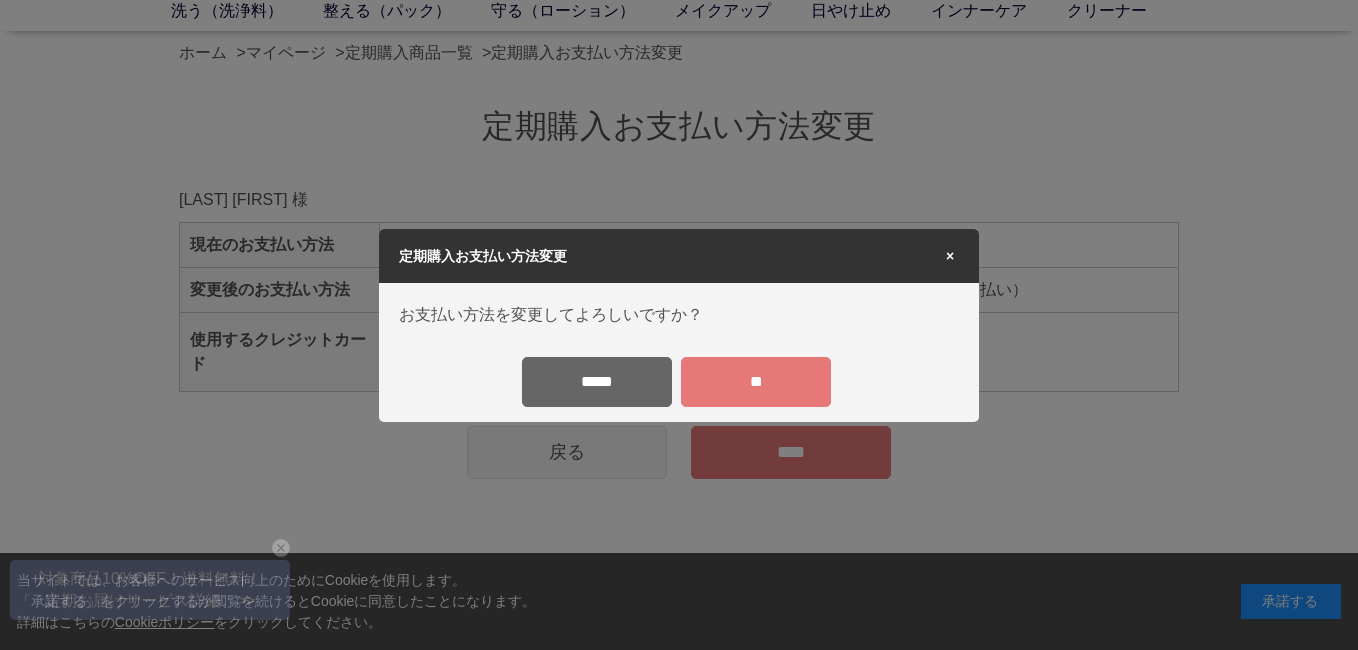 click on "**" at bounding box center [756, 382] 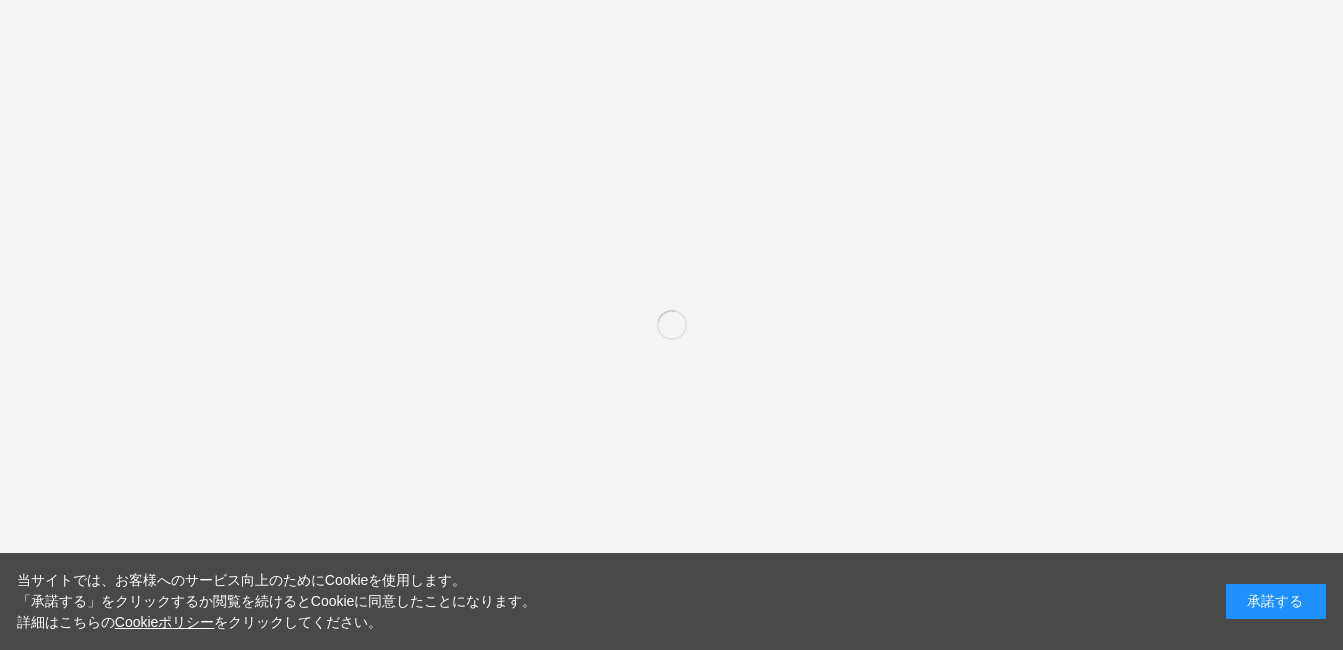 scroll, scrollTop: 0, scrollLeft: 0, axis: both 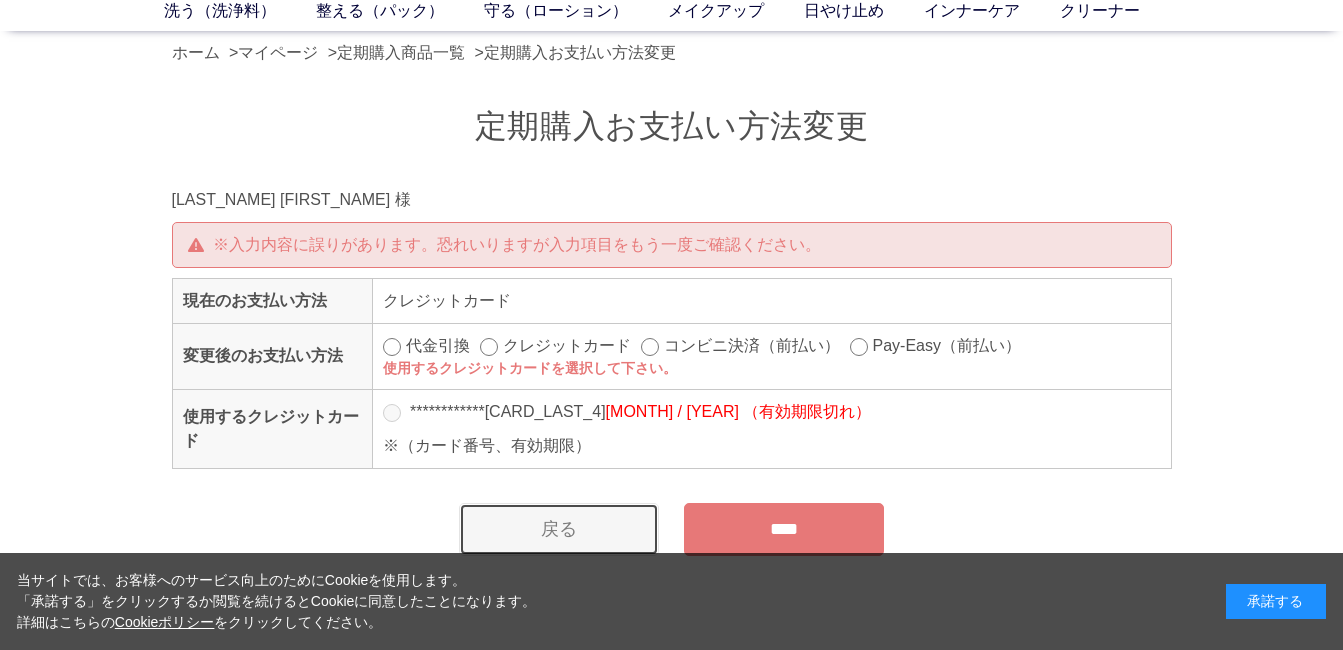 click on "戻る" at bounding box center (559, 529) 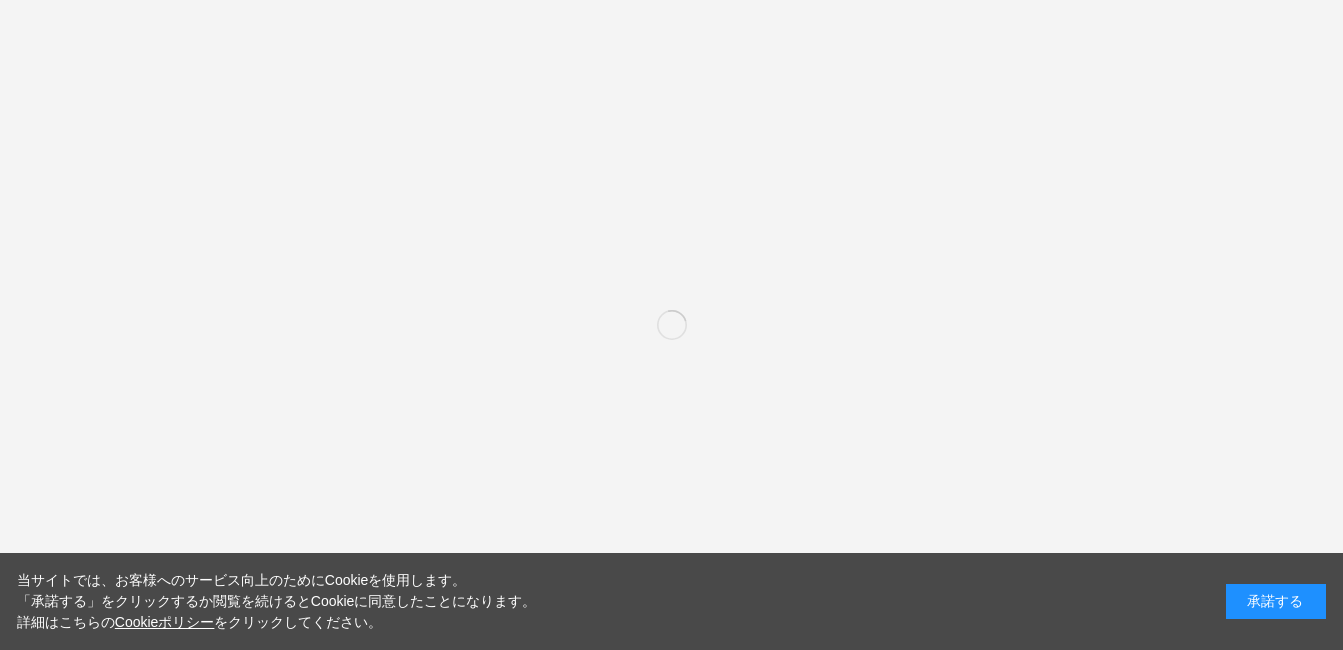 scroll, scrollTop: 0, scrollLeft: 0, axis: both 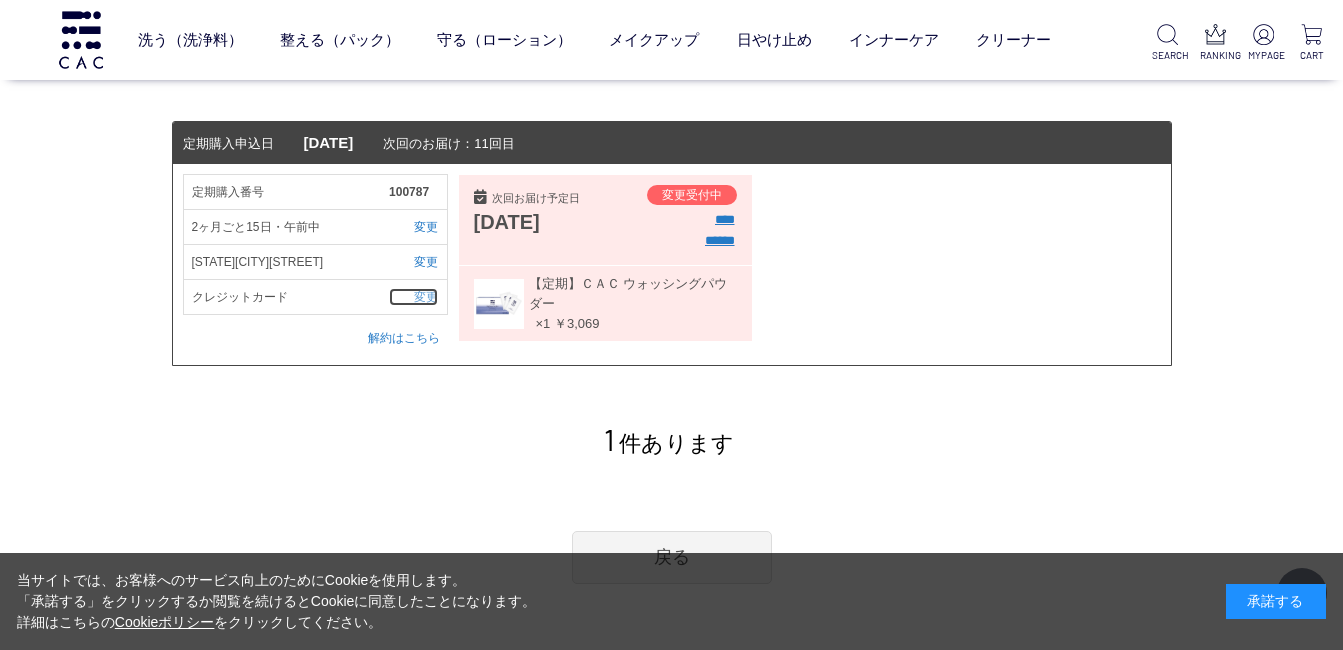 click on "変更" at bounding box center (413, 297) 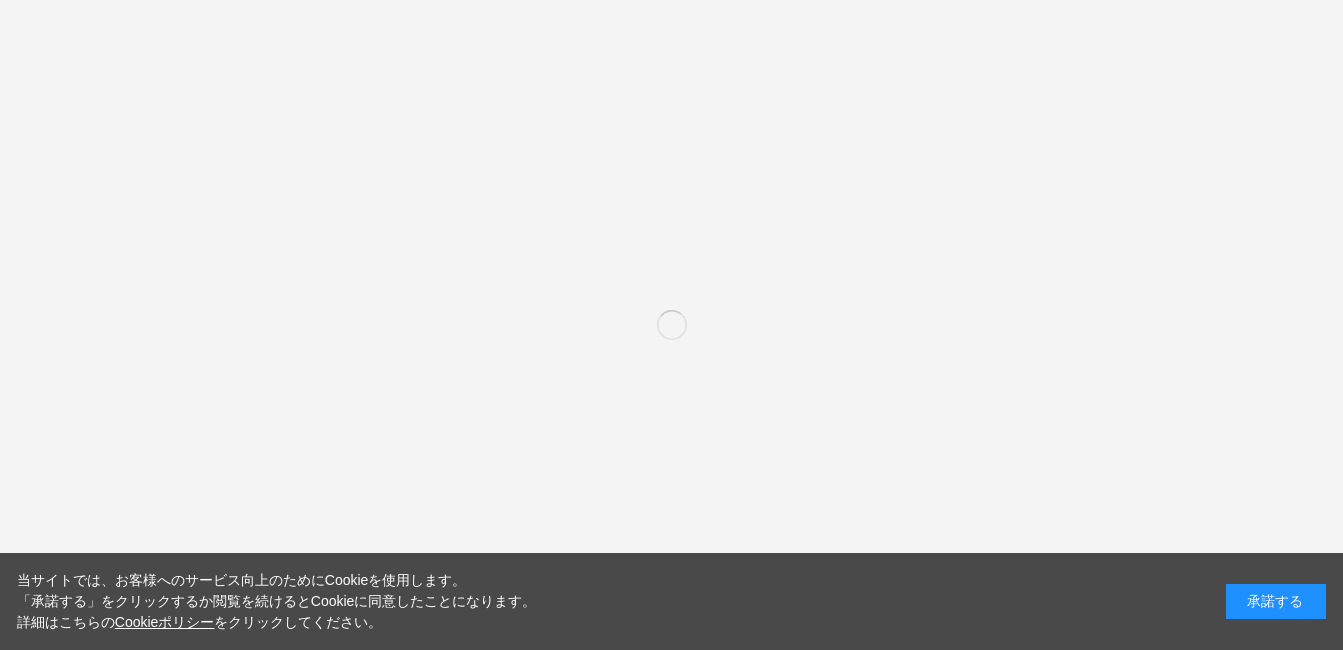 scroll, scrollTop: 0, scrollLeft: 0, axis: both 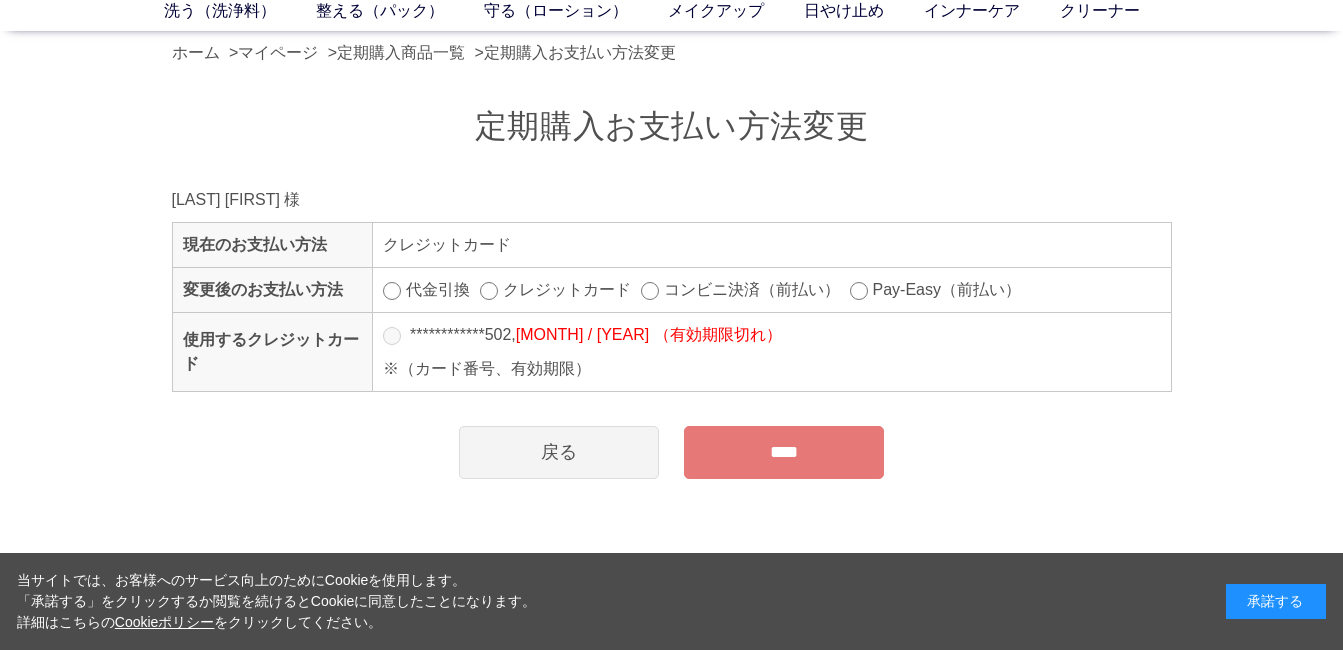 click on "**********" at bounding box center [771, 351] 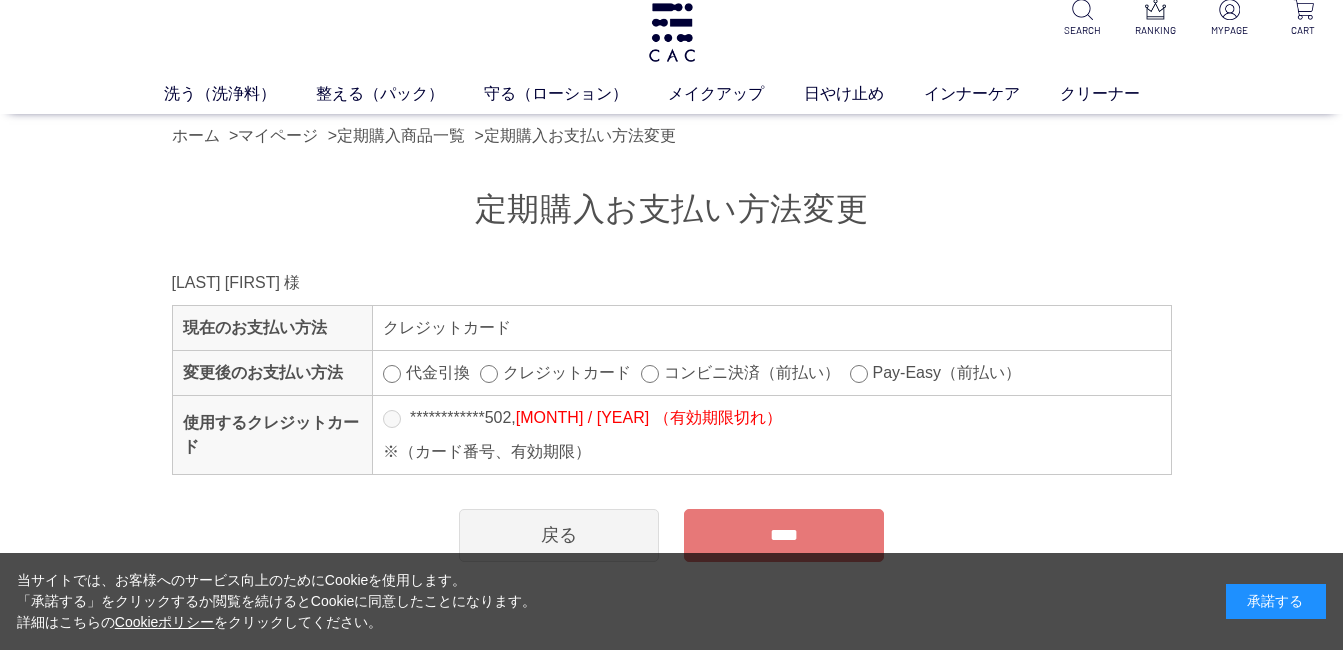 scroll, scrollTop: 0, scrollLeft: 0, axis: both 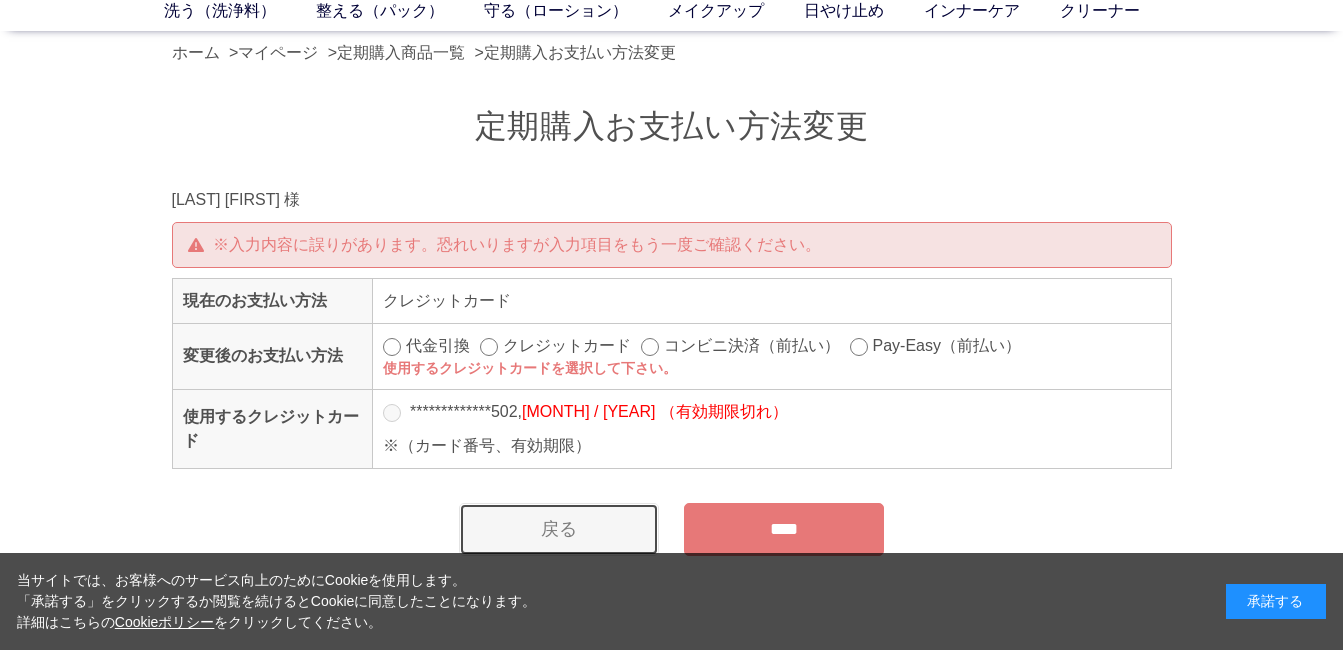 click on "戻る" at bounding box center [559, 529] 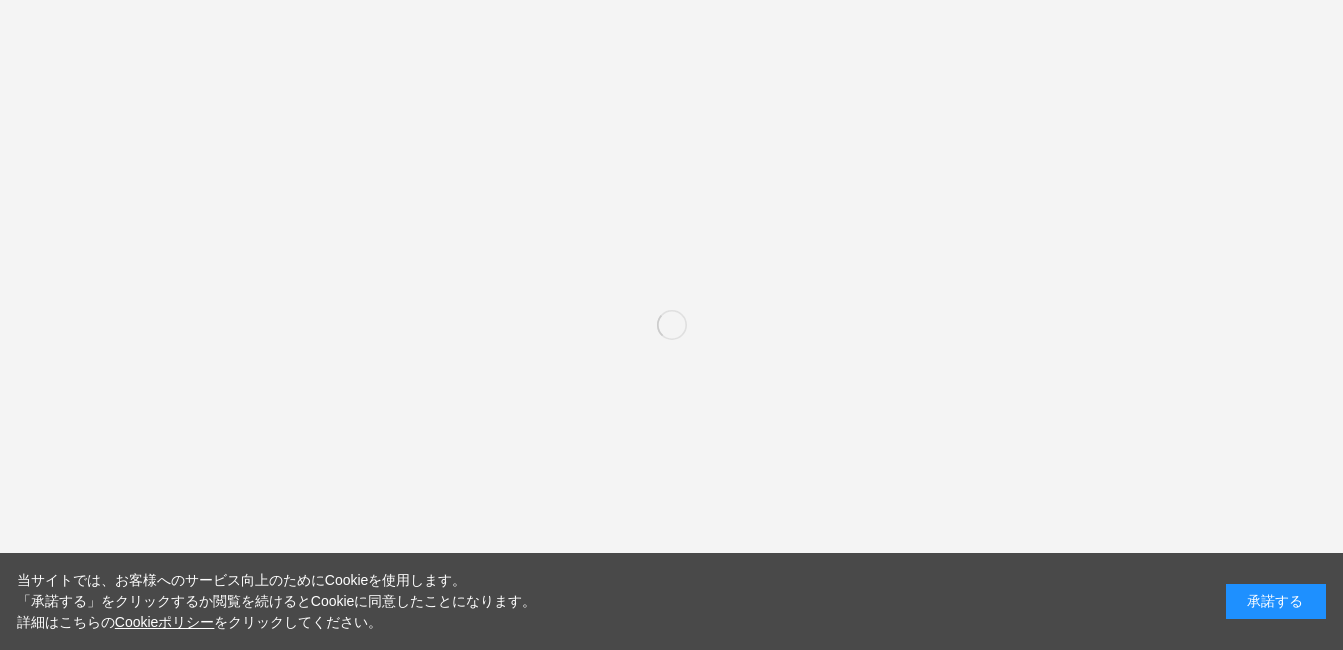 scroll, scrollTop: 0, scrollLeft: 0, axis: both 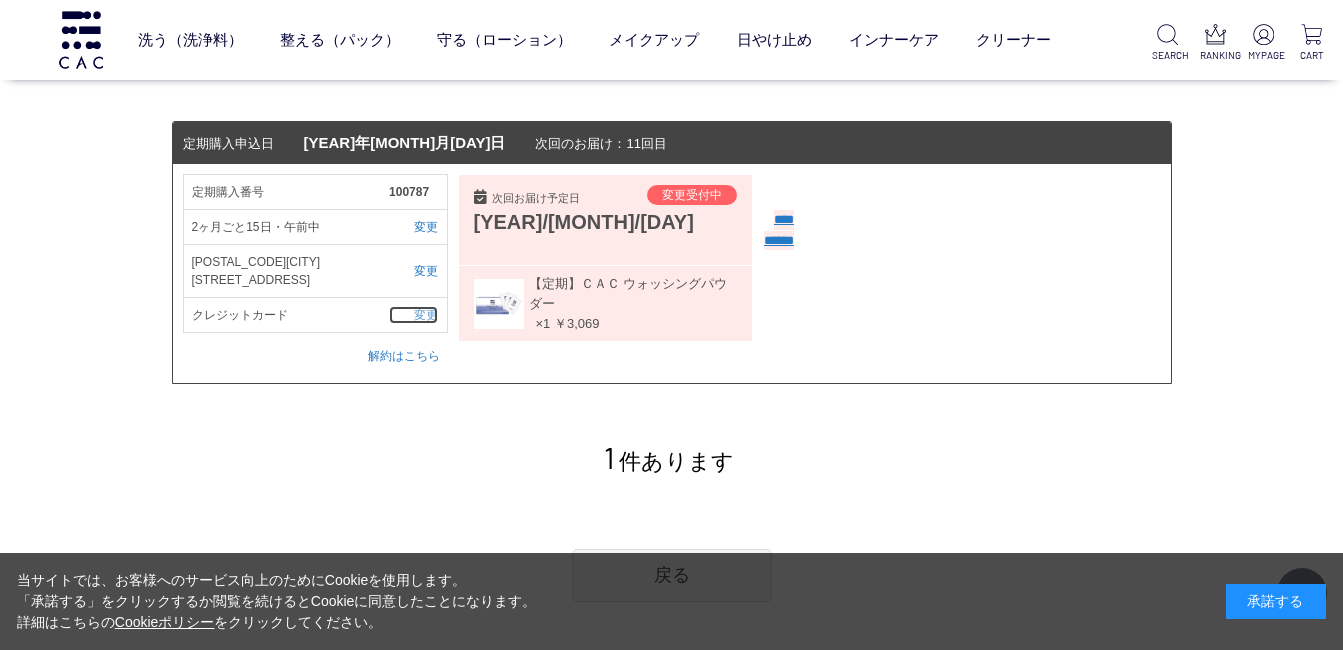 click on "変更" at bounding box center (413, 315) 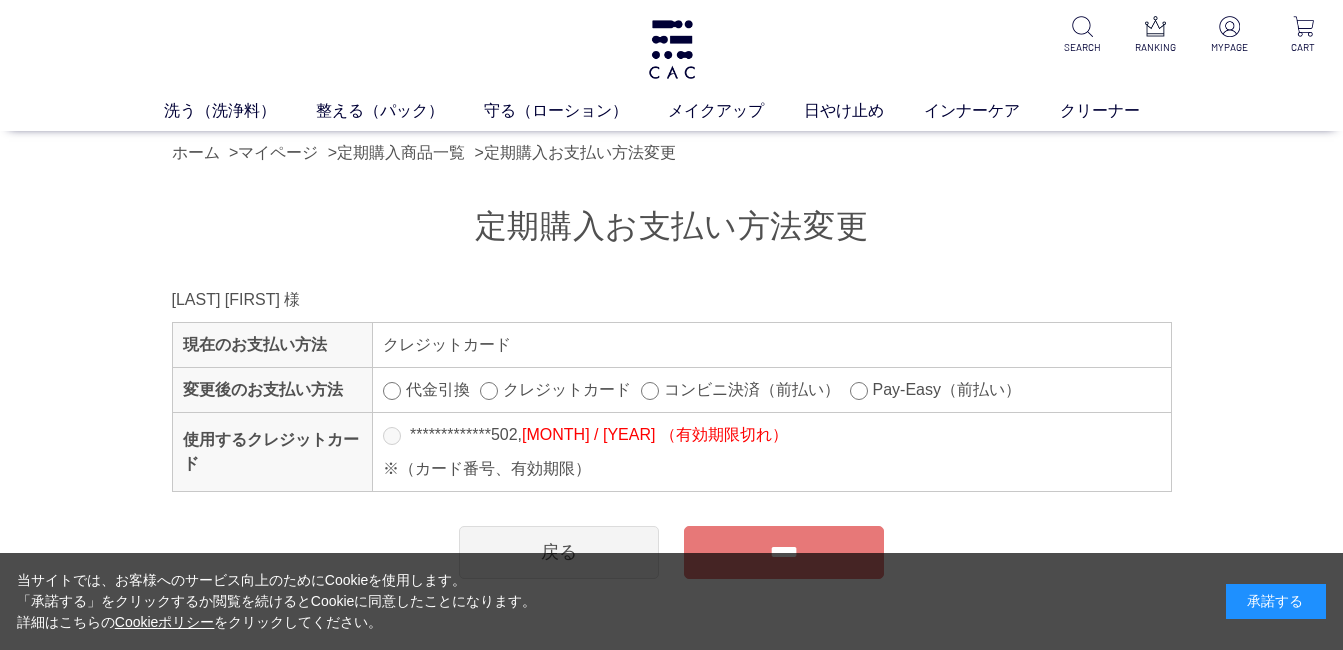 scroll, scrollTop: 0, scrollLeft: 0, axis: both 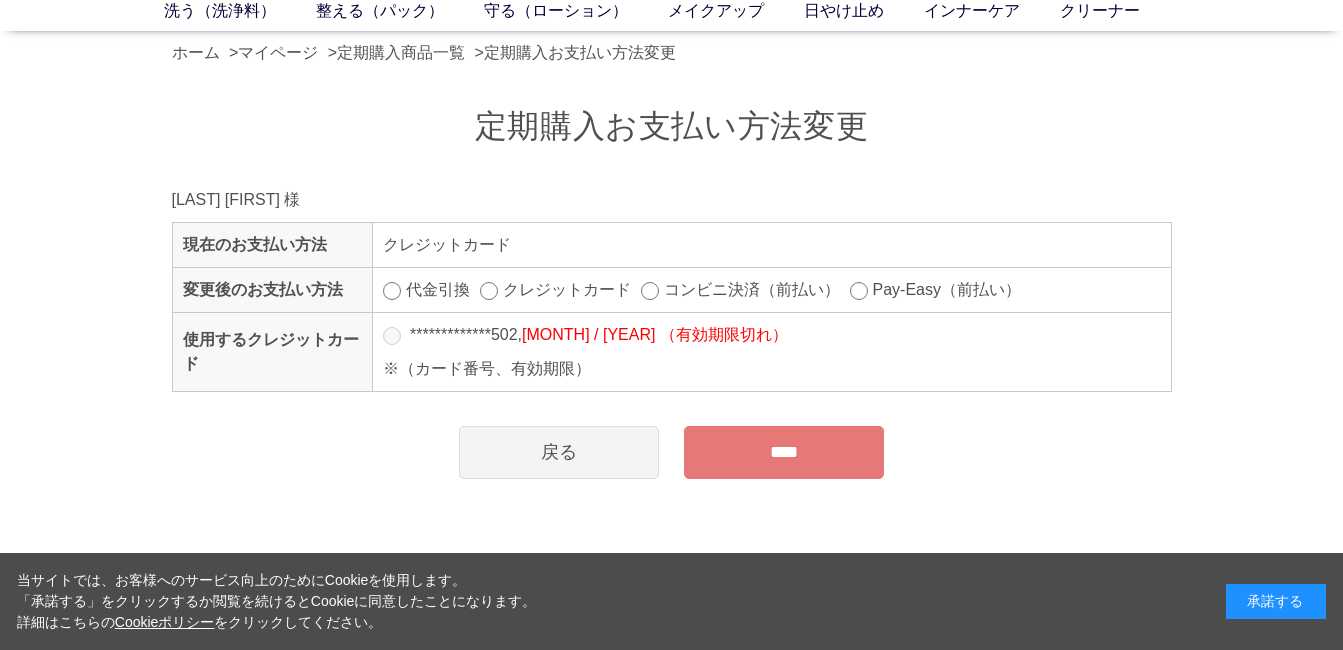 click on "[MONTH] / [YEAR] （有効期限切れ）" at bounding box center (655, 334) 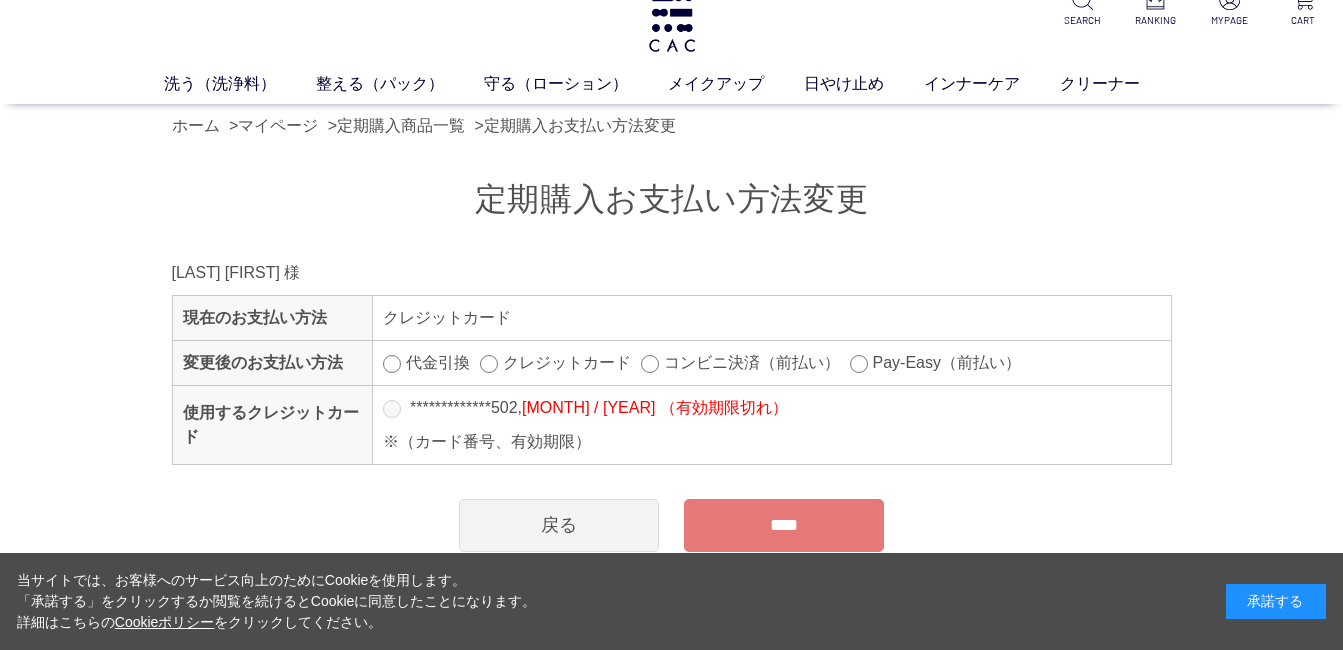 scroll, scrollTop: 0, scrollLeft: 0, axis: both 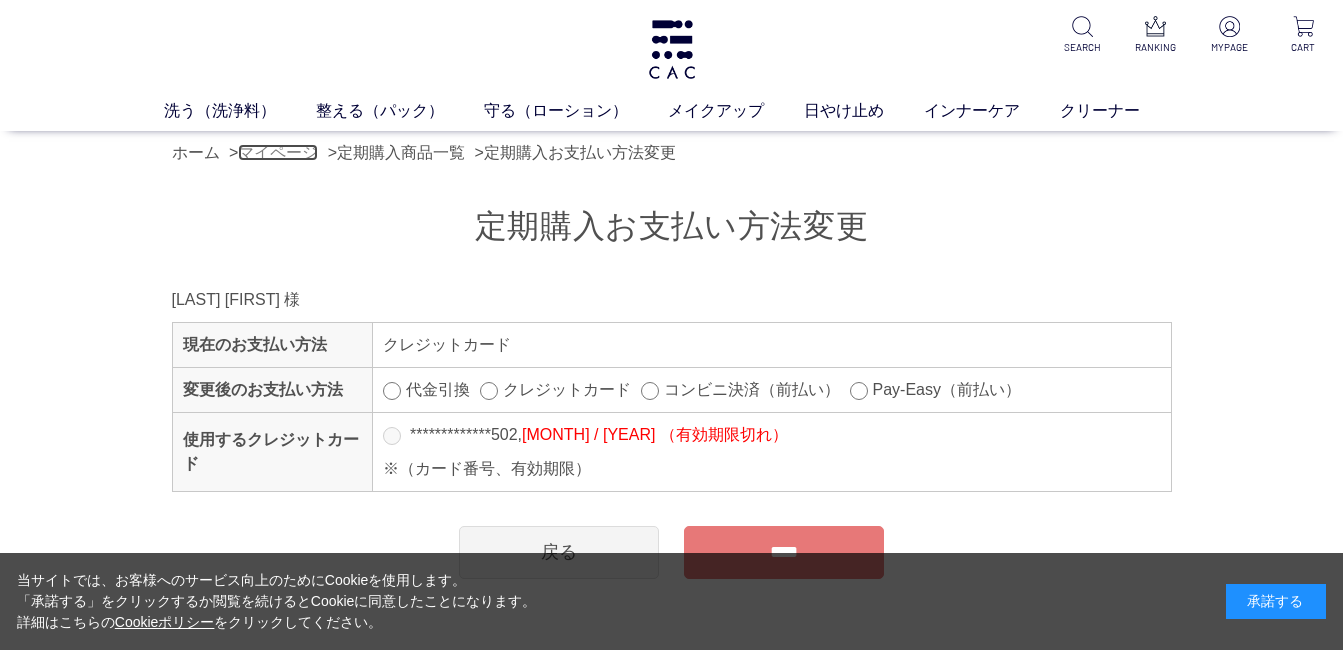 click on "マイページ" at bounding box center (278, 152) 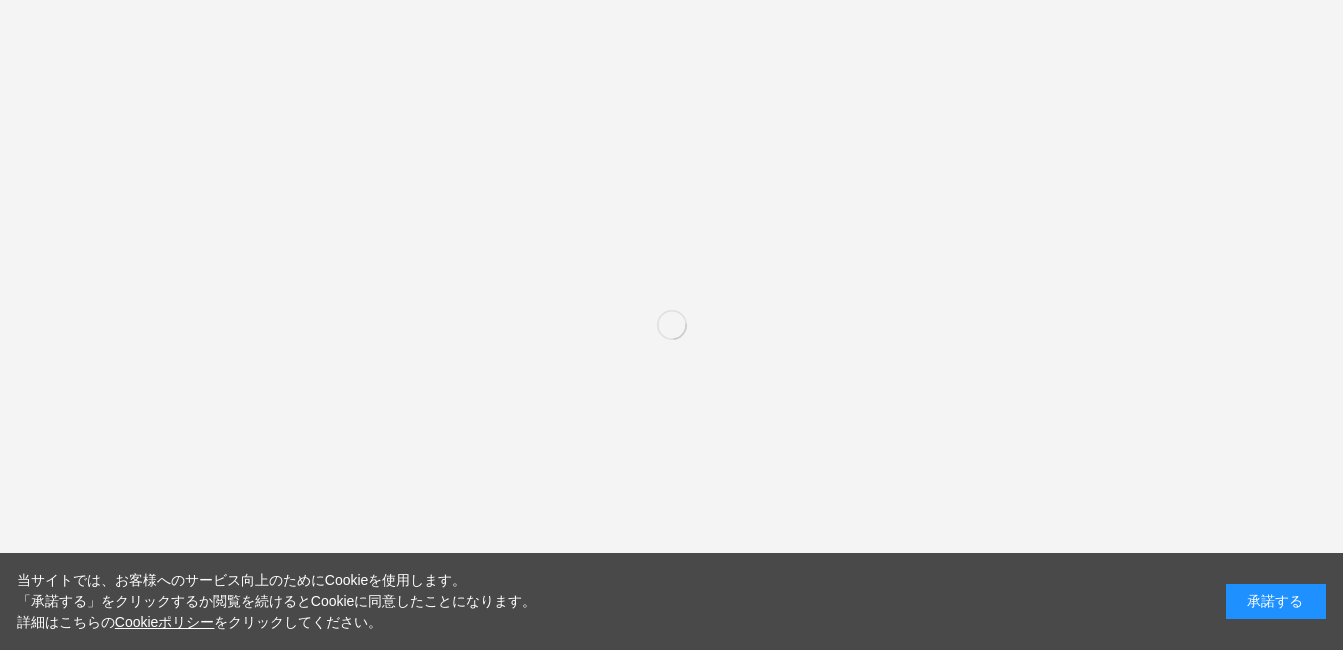 scroll, scrollTop: 0, scrollLeft: 0, axis: both 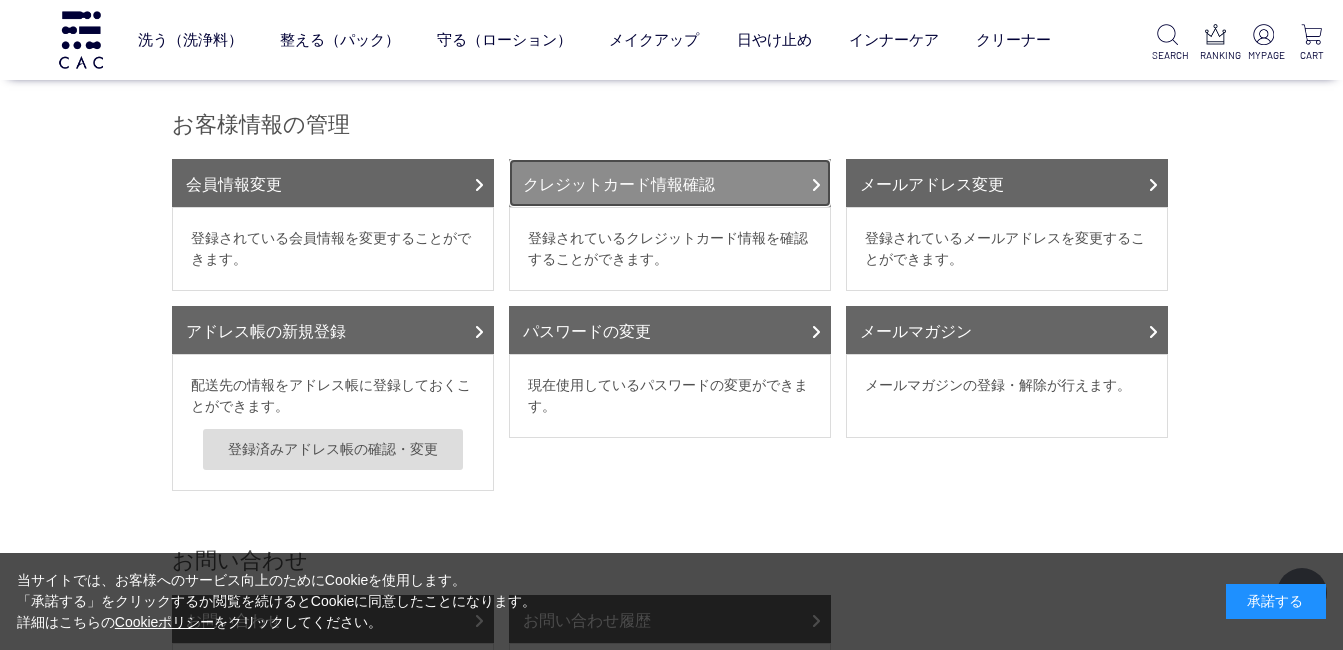 click at bounding box center [816, 185] 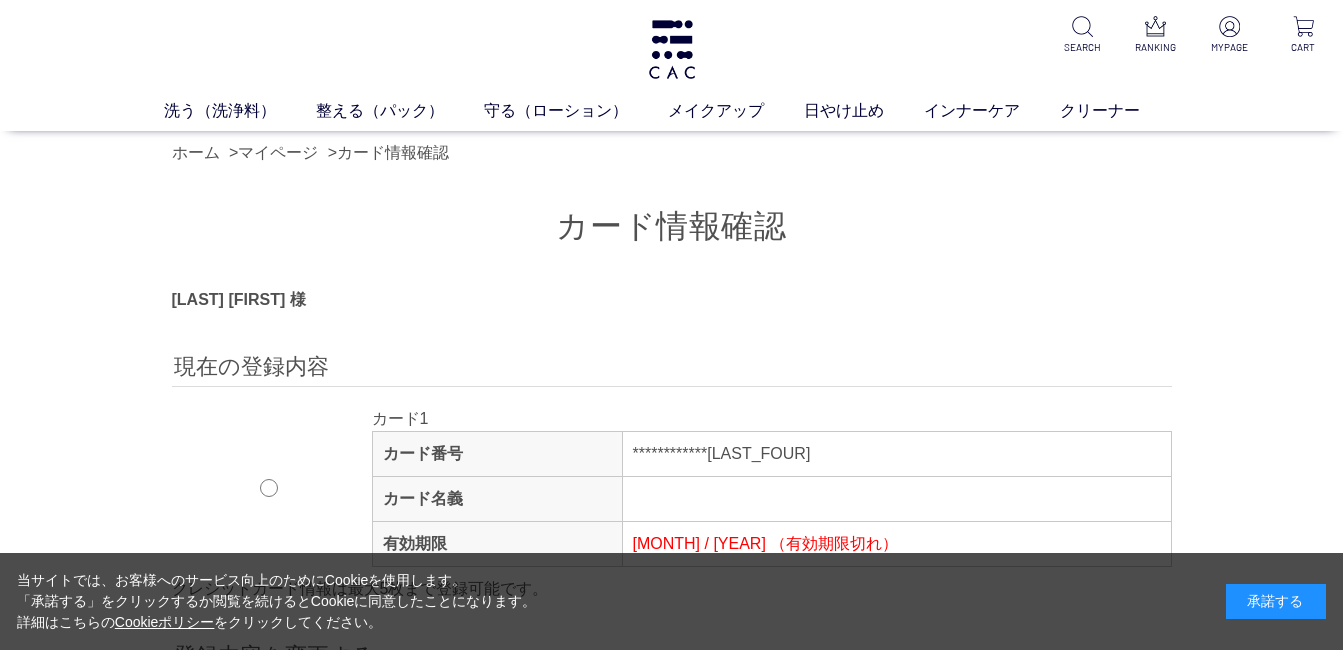 scroll, scrollTop: 0, scrollLeft: 0, axis: both 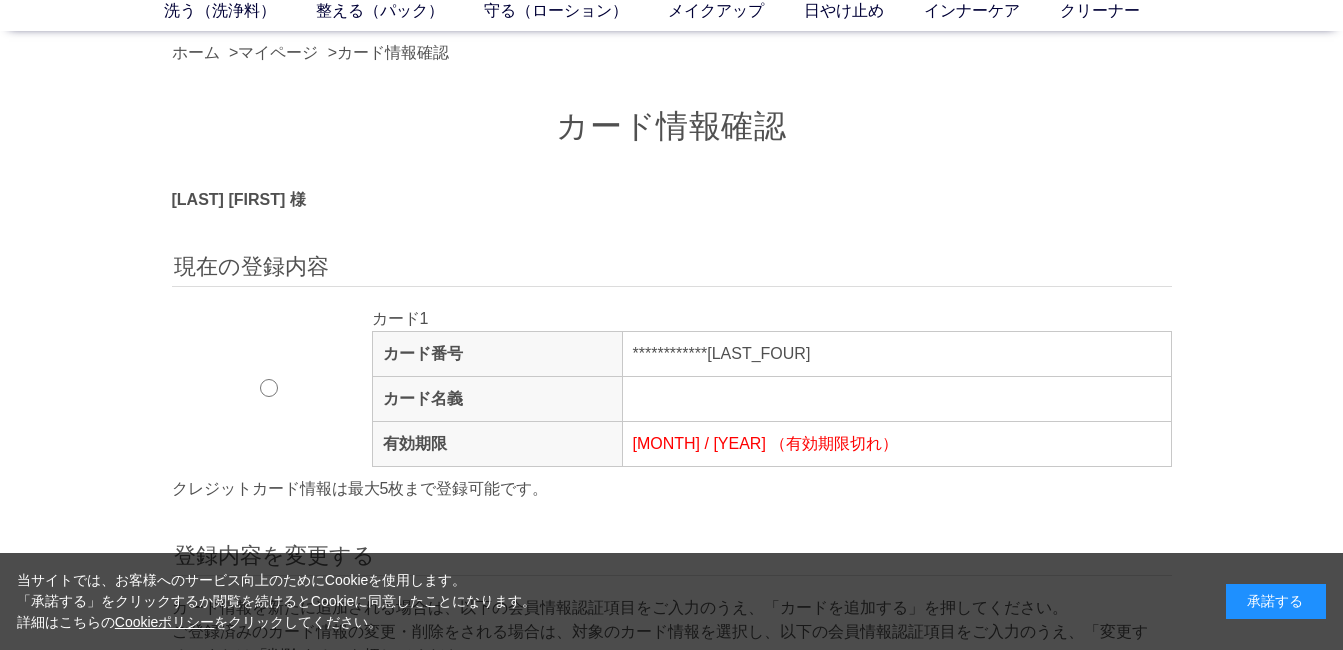 type on "**********" 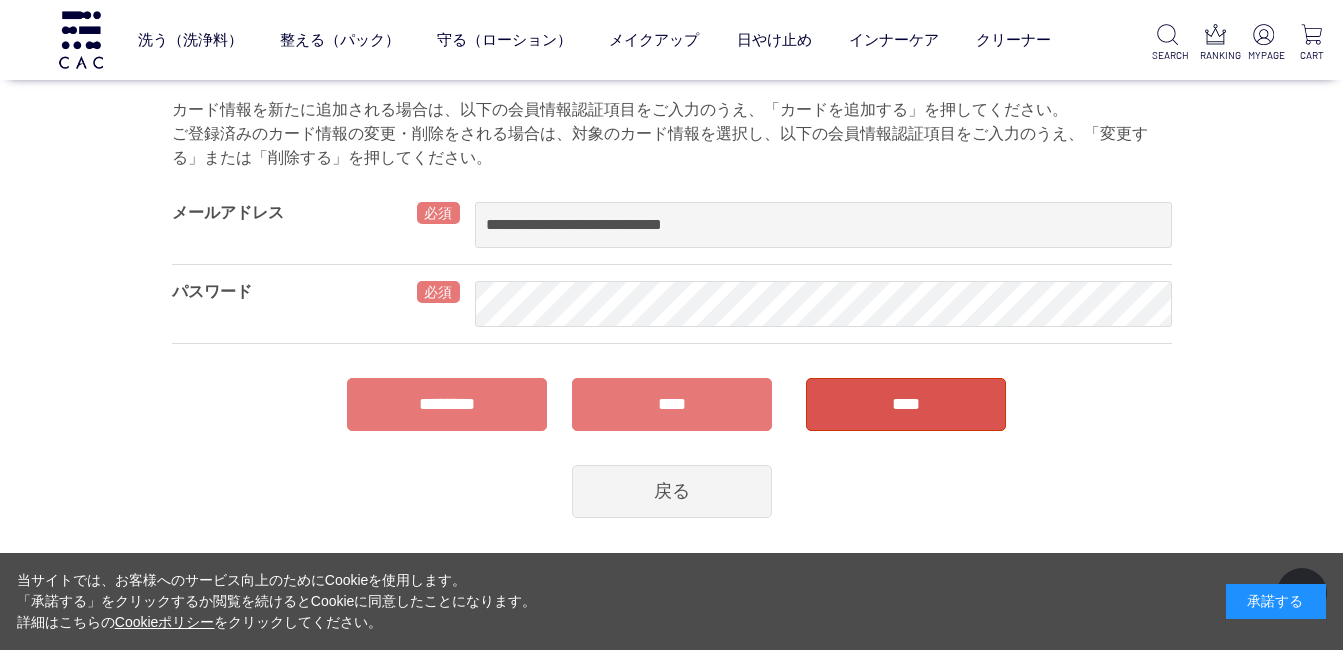 scroll, scrollTop: 500, scrollLeft: 0, axis: vertical 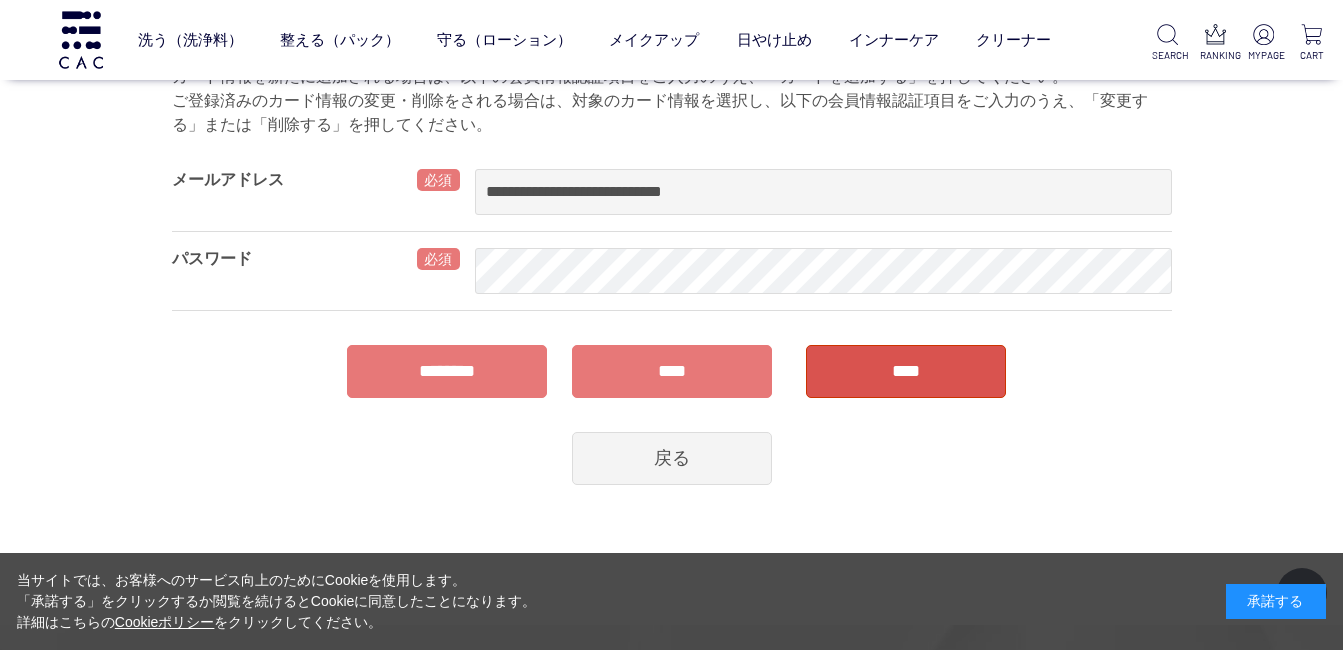 click on "****" at bounding box center (672, 371) 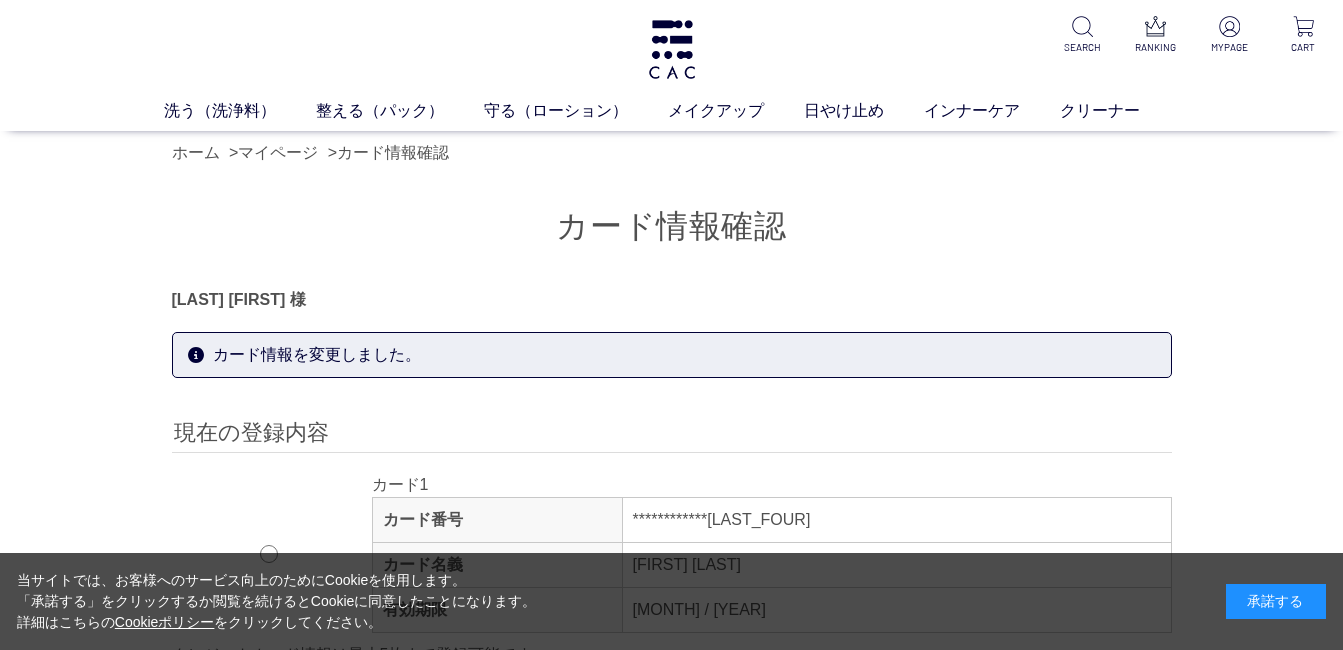 scroll, scrollTop: 0, scrollLeft: 0, axis: both 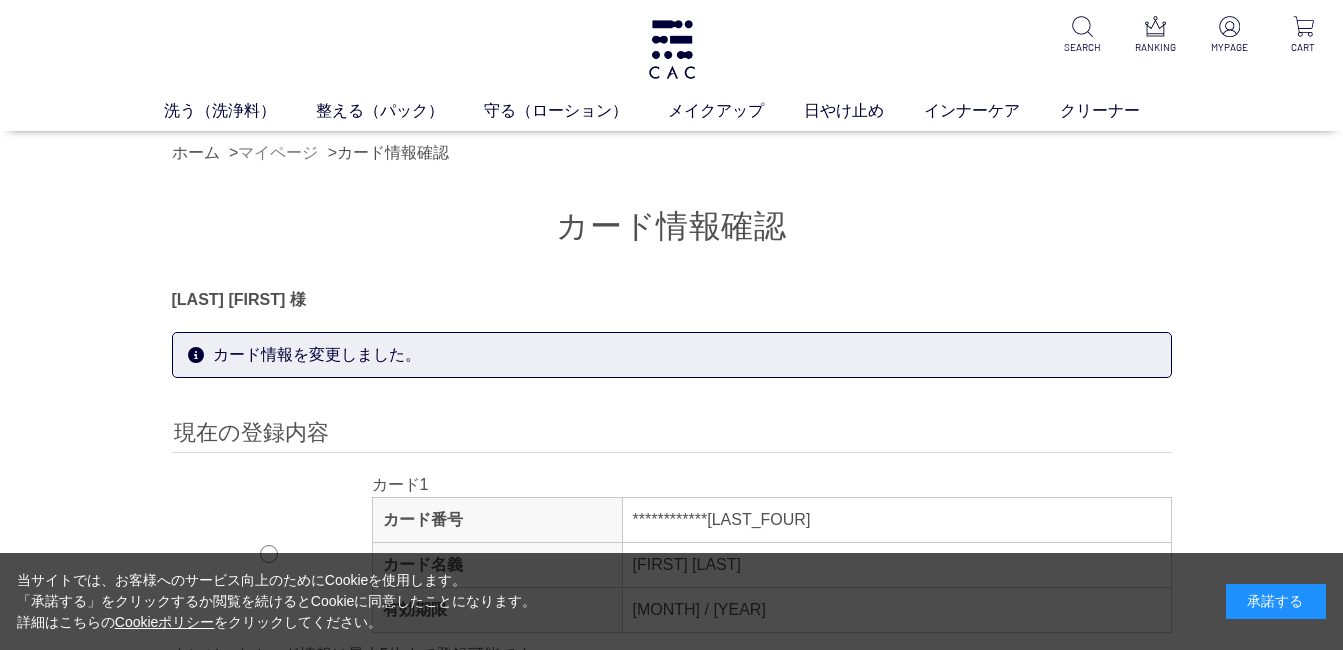 type on "**********" 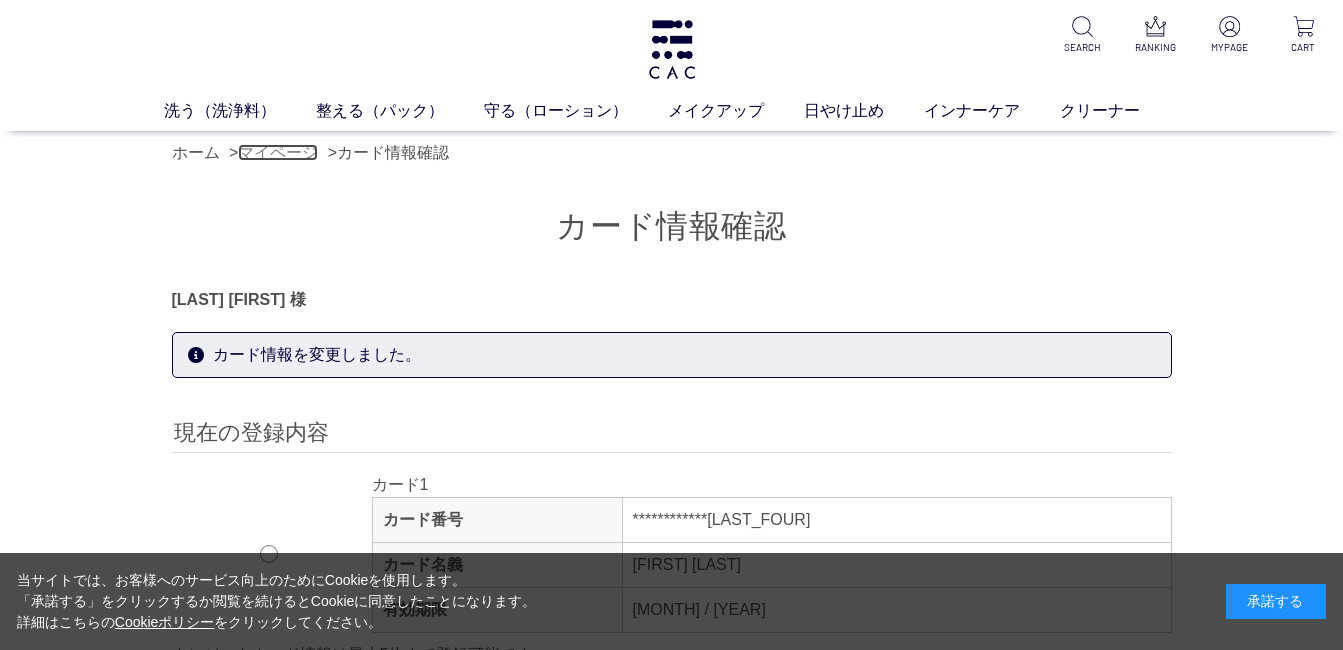 click on "マイページ" at bounding box center (278, 152) 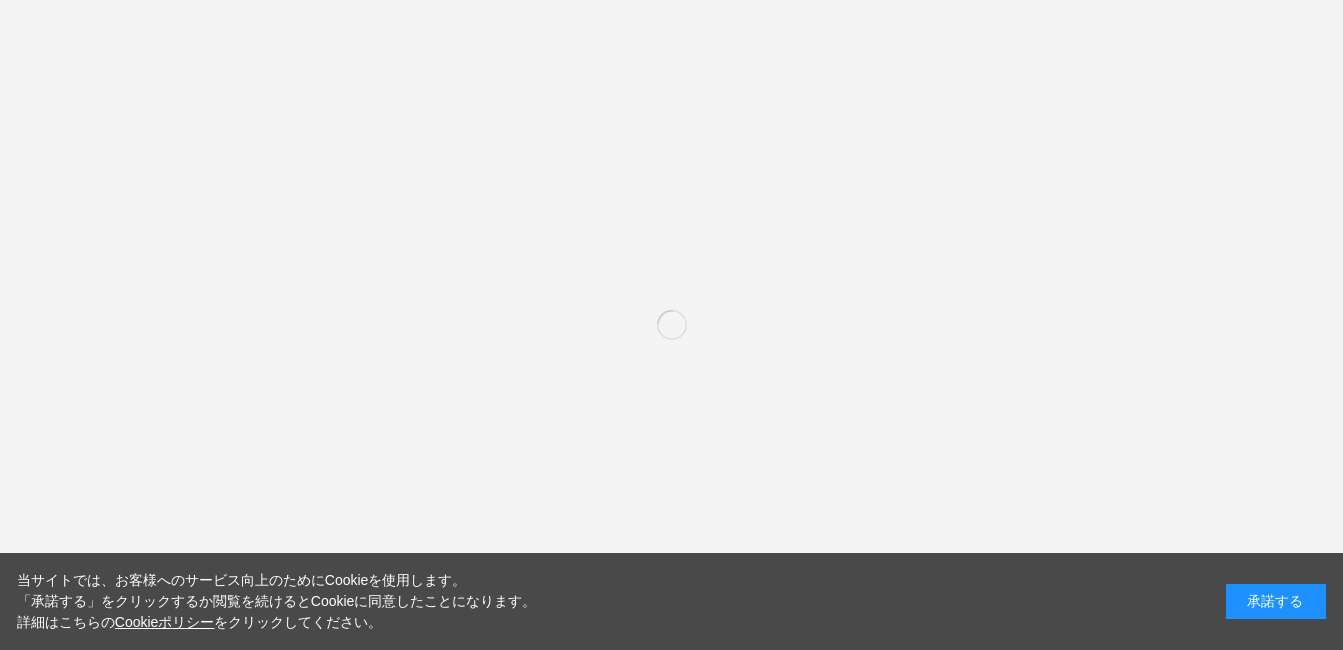 scroll, scrollTop: 0, scrollLeft: 0, axis: both 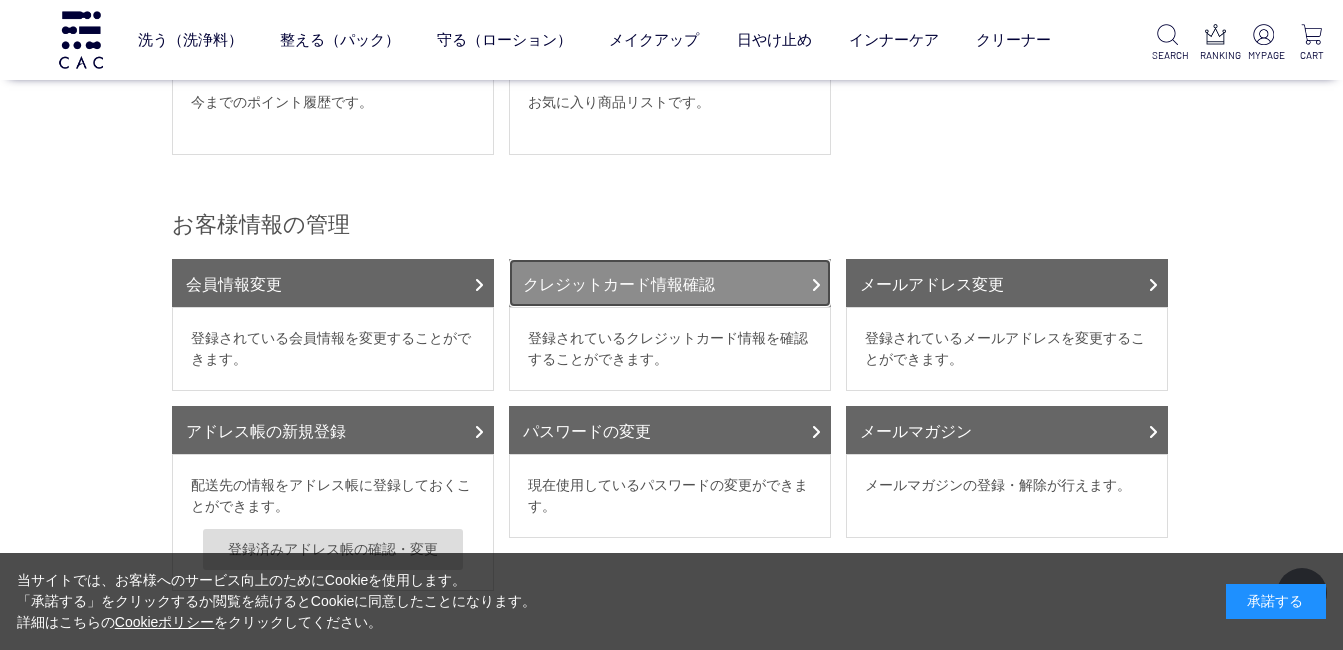 click at bounding box center (816, 285) 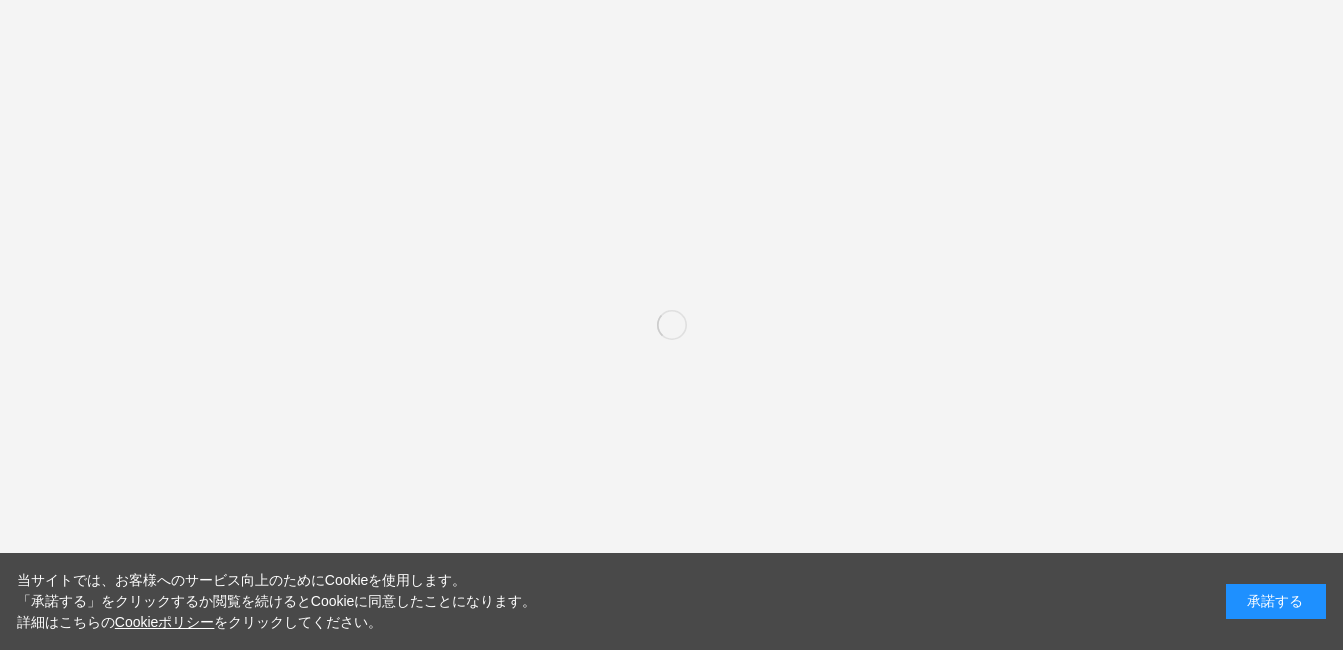 scroll, scrollTop: 0, scrollLeft: 0, axis: both 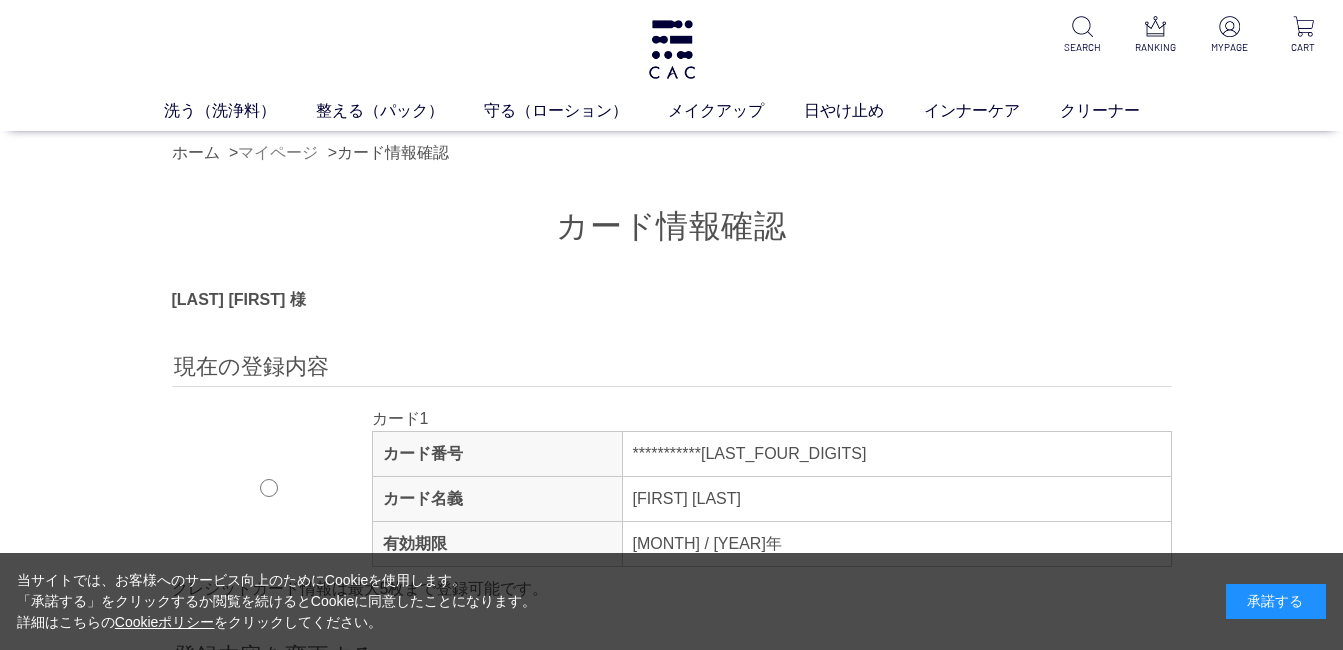 type on "**********" 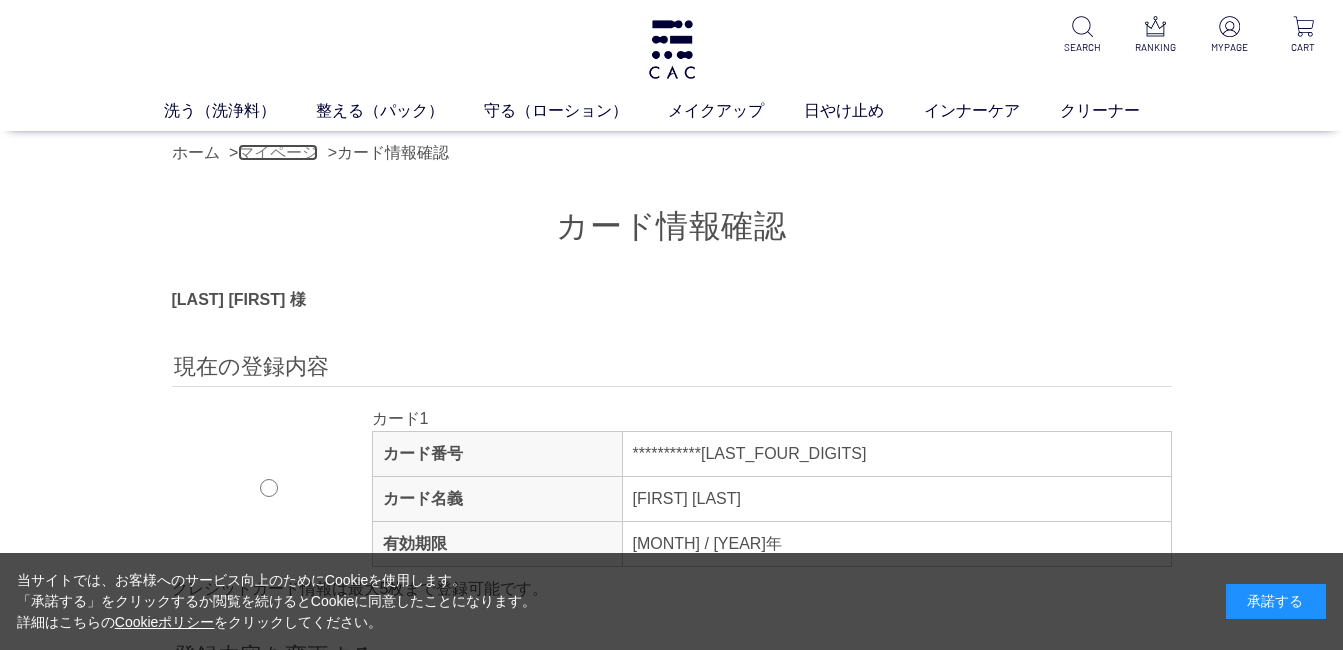 click on "マイページ" at bounding box center (278, 152) 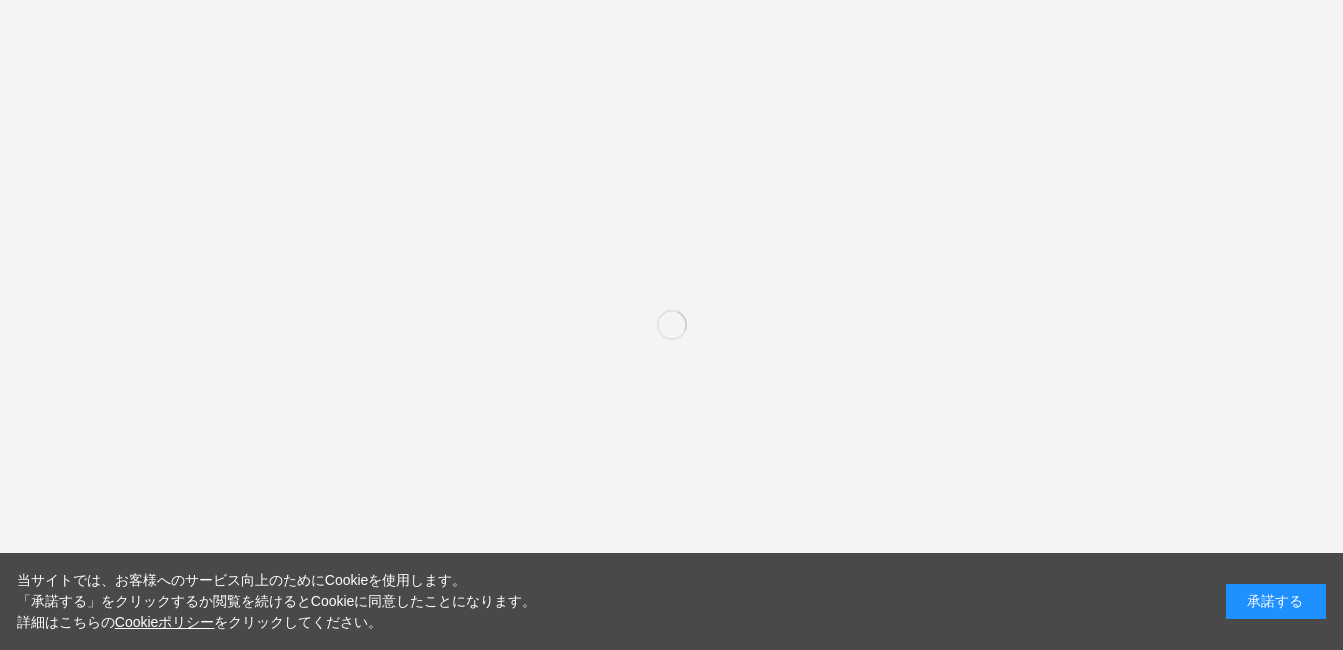 scroll, scrollTop: 0, scrollLeft: 0, axis: both 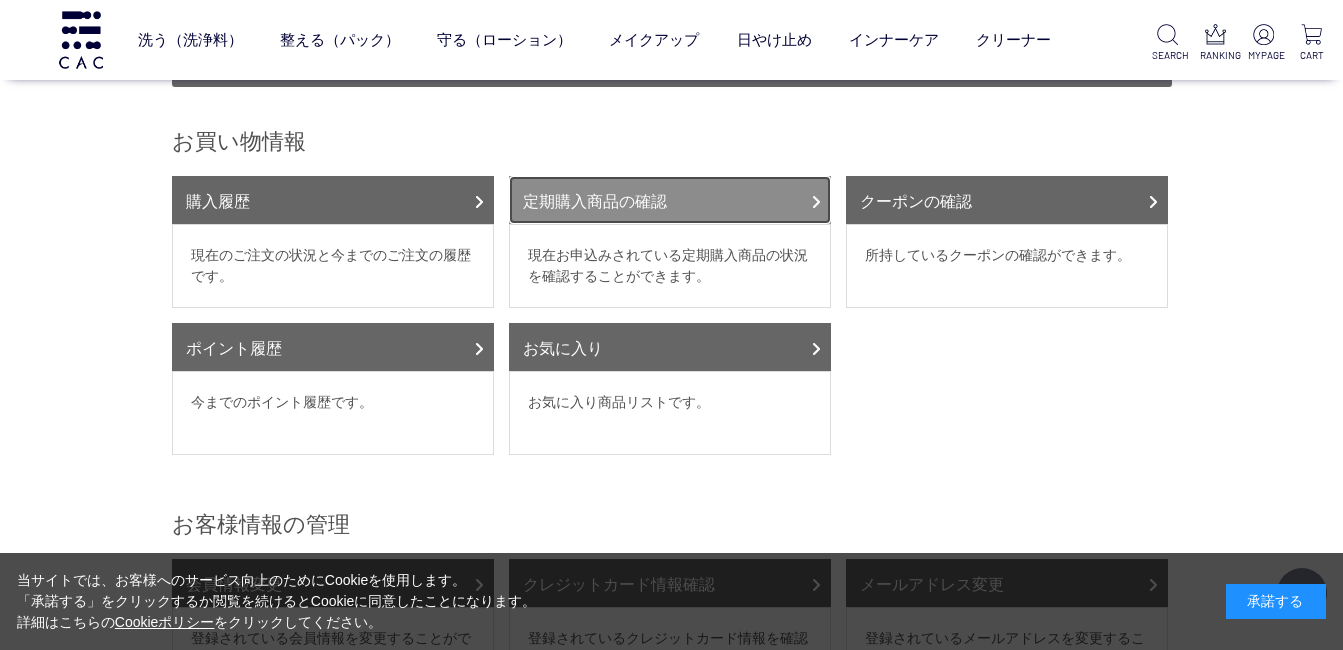 click at bounding box center (816, 202) 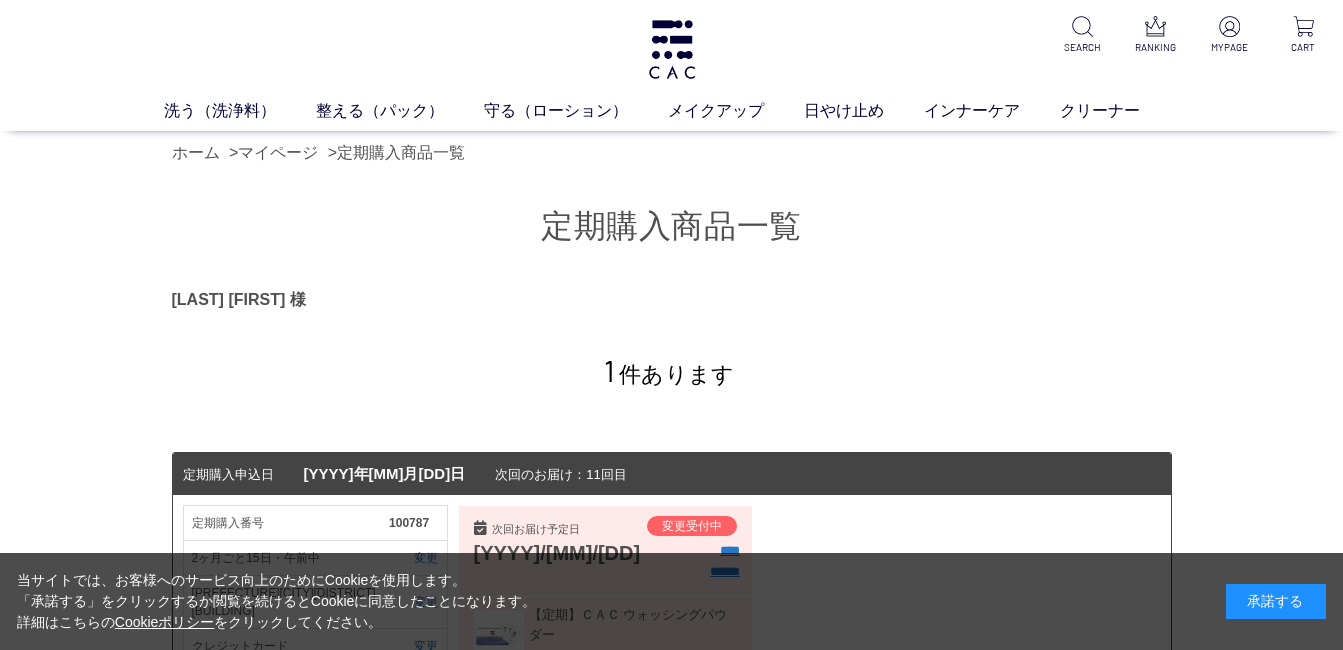 scroll, scrollTop: 0, scrollLeft: 0, axis: both 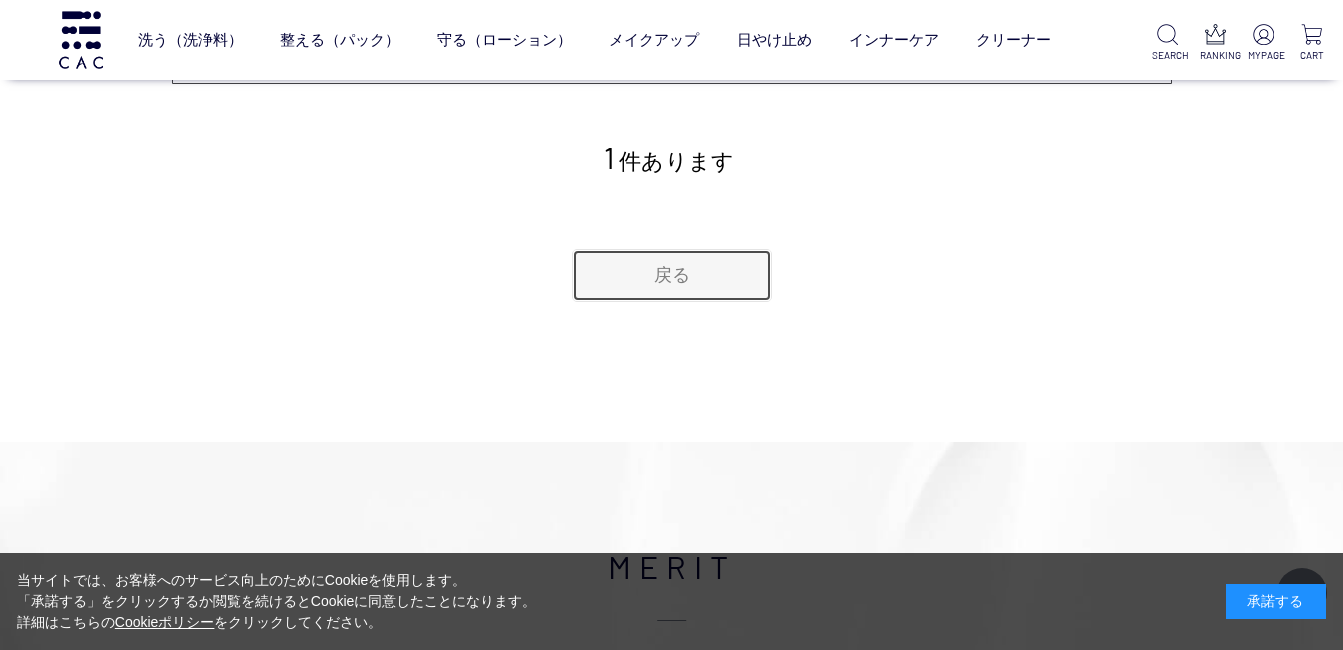 drag, startPoint x: 661, startPoint y: 263, endPoint x: 633, endPoint y: 259, distance: 28.284271 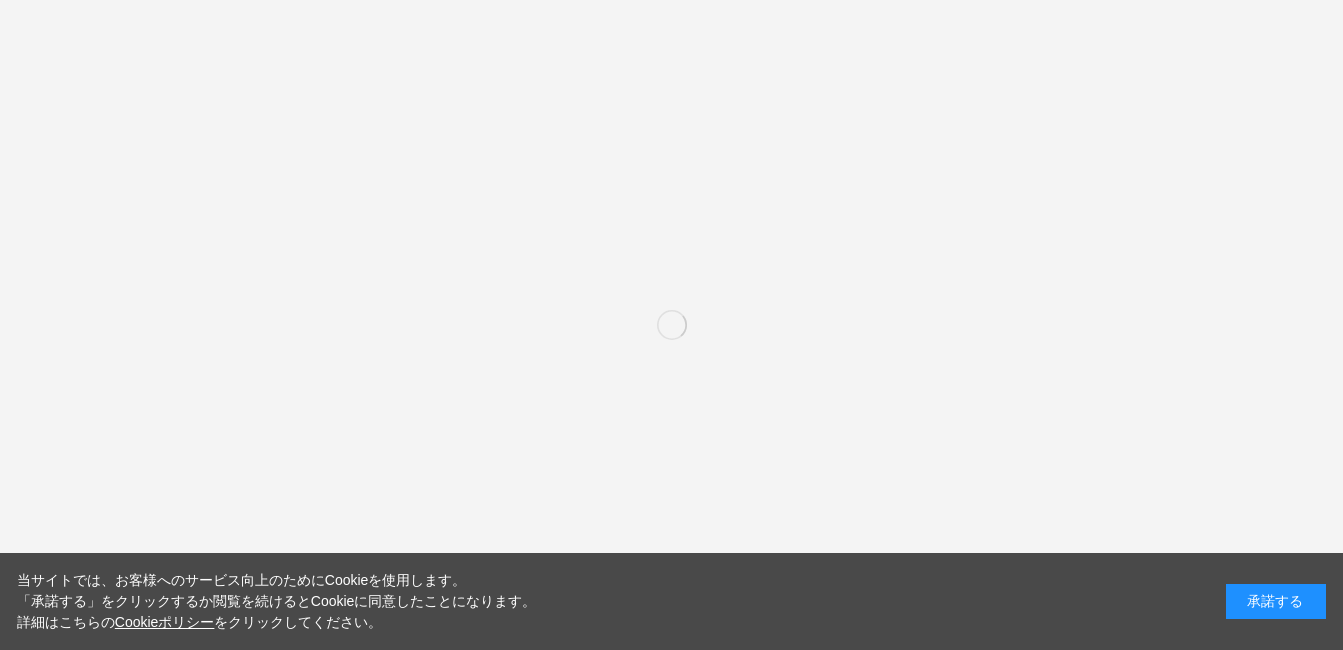 scroll, scrollTop: 0, scrollLeft: 0, axis: both 